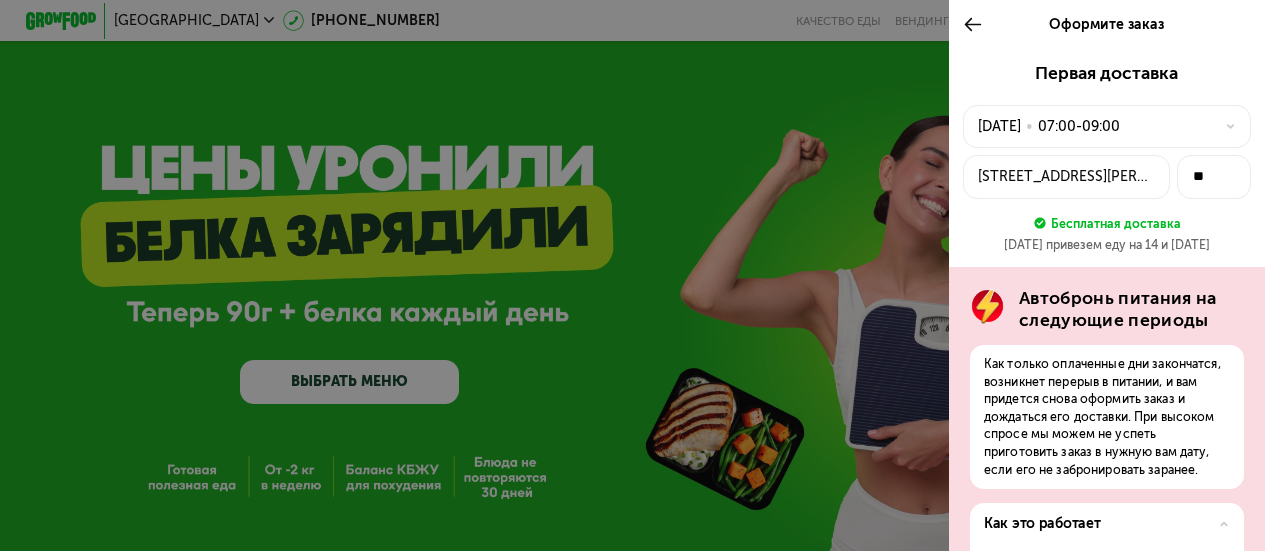scroll, scrollTop: 2537, scrollLeft: 0, axis: vertical 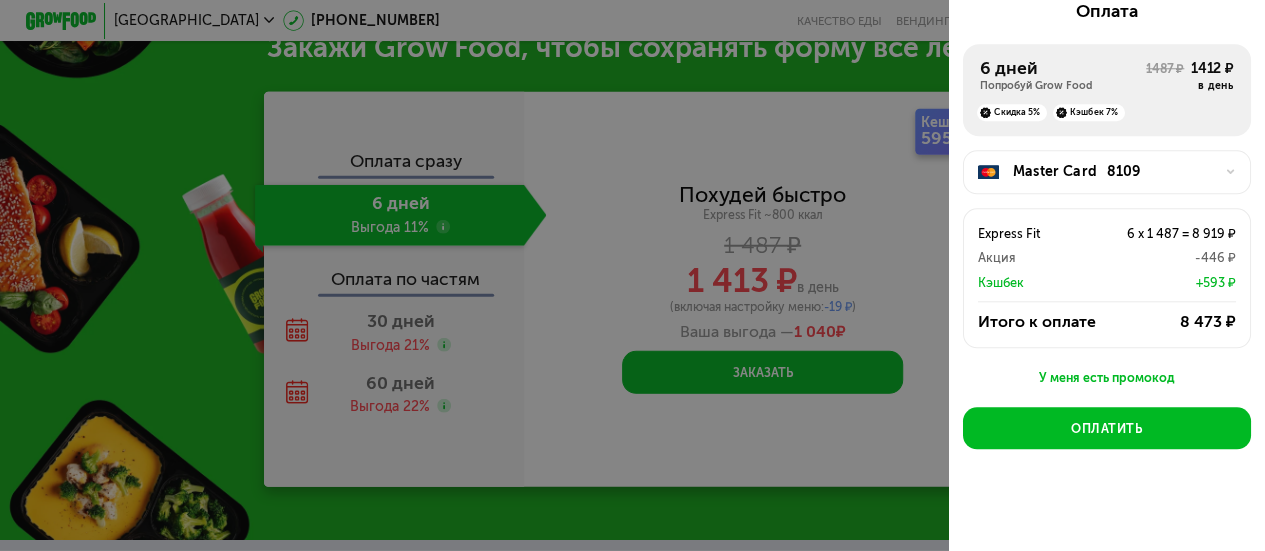 click at bounding box center (632, 275) 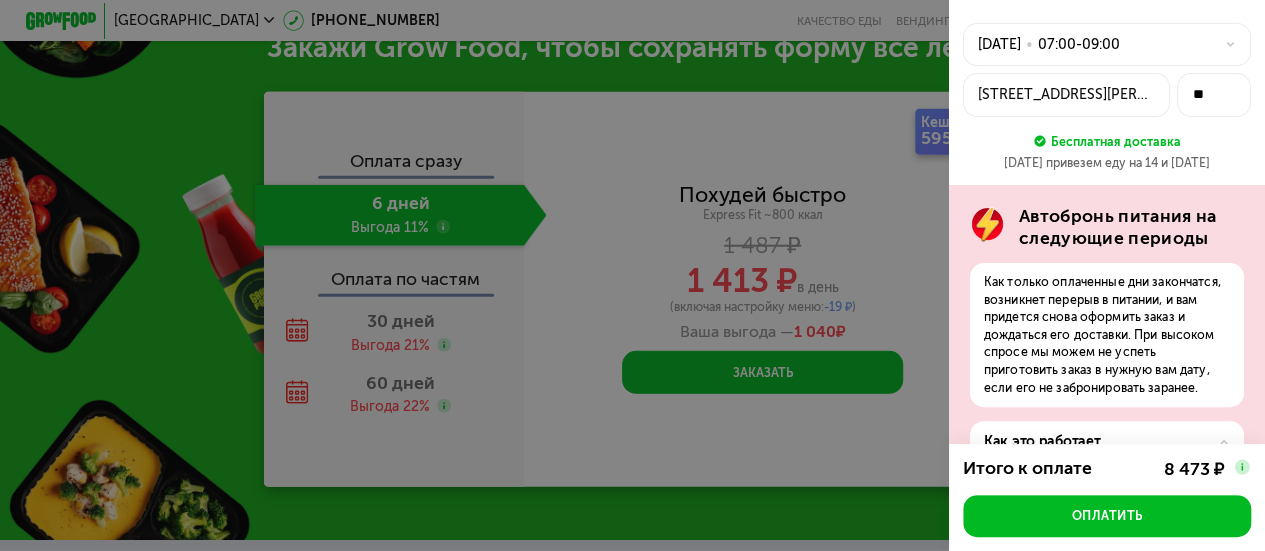 scroll, scrollTop: 0, scrollLeft: 0, axis: both 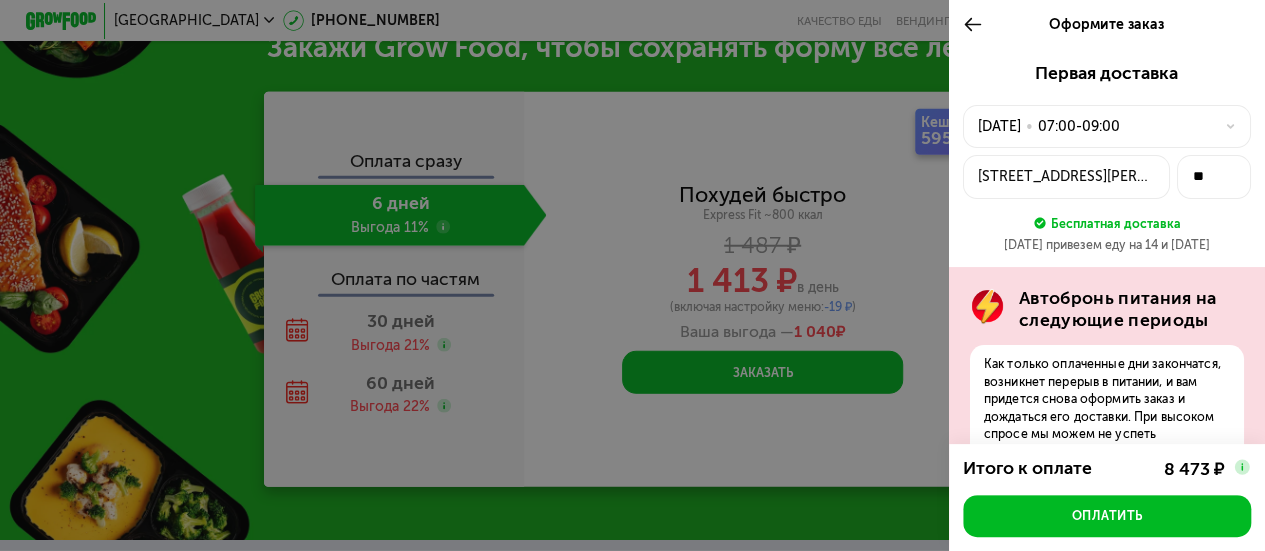 click 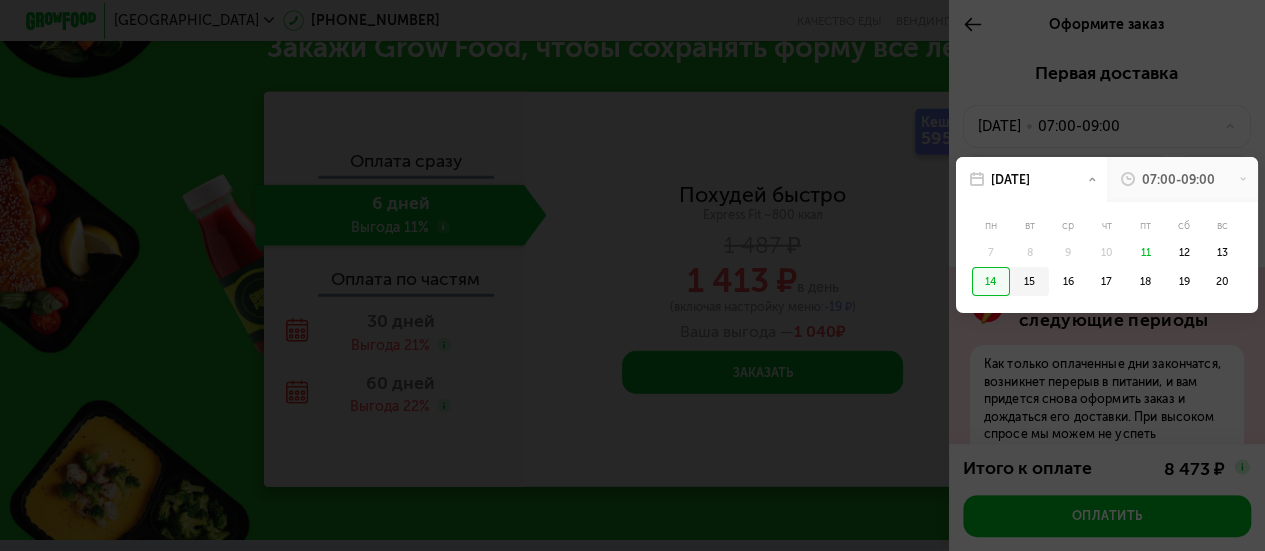 click on "15" 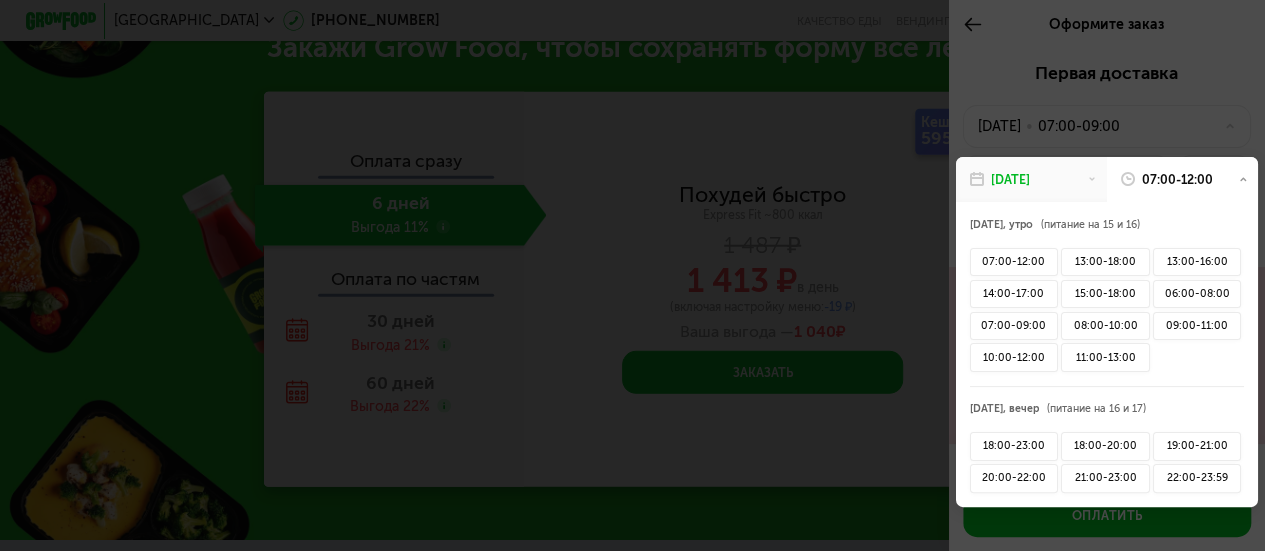 click on "[DATE]" at bounding box center (1031, 180) 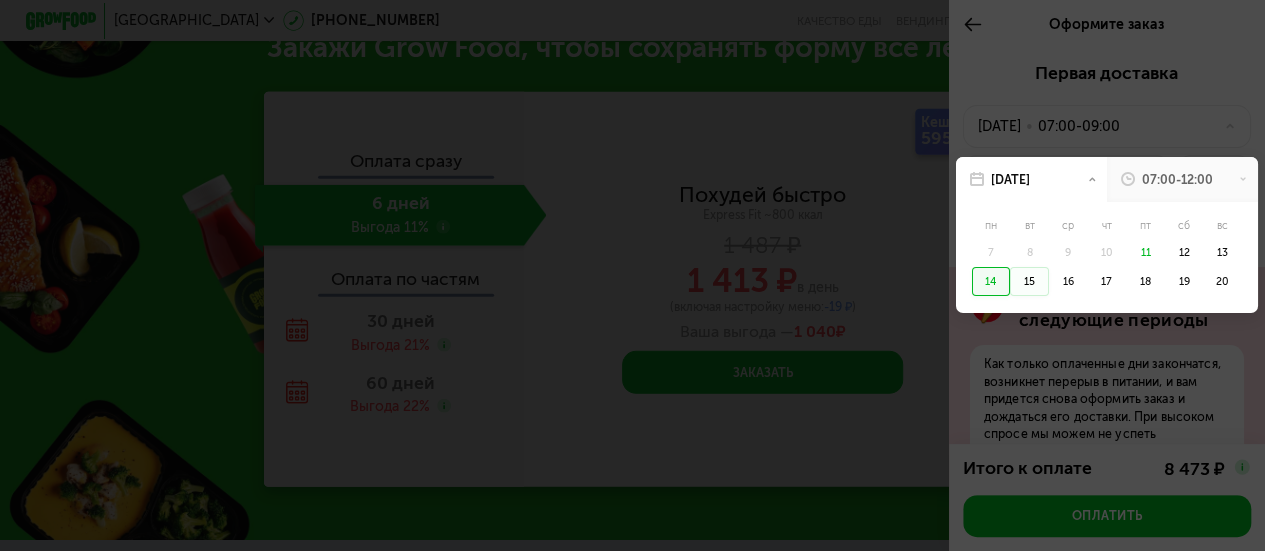 click on "14" 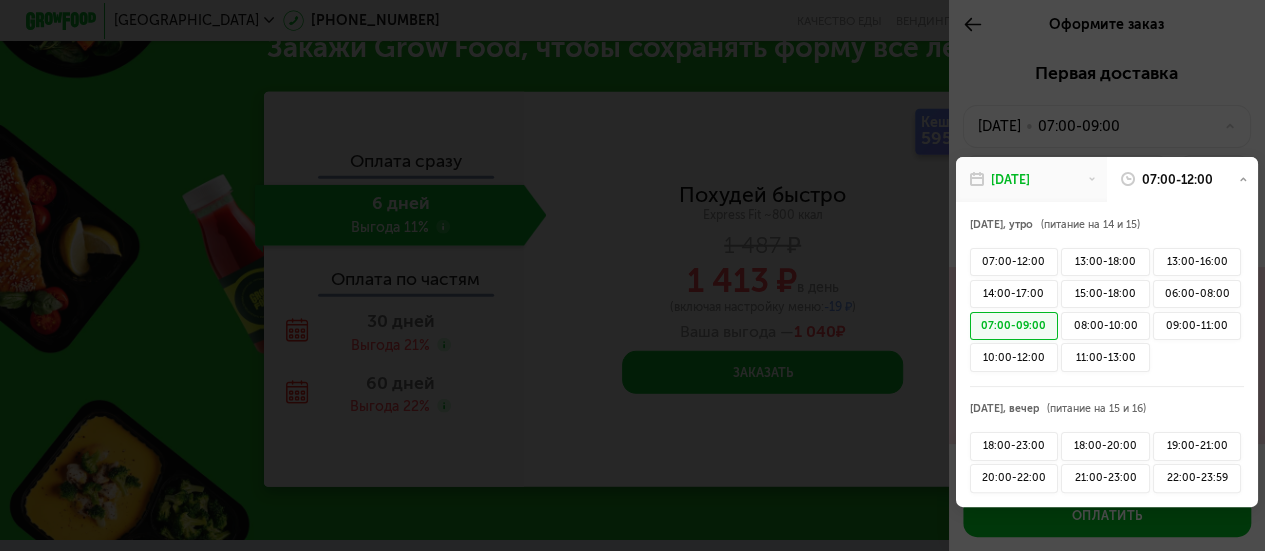 scroll, scrollTop: 2637, scrollLeft: 0, axis: vertical 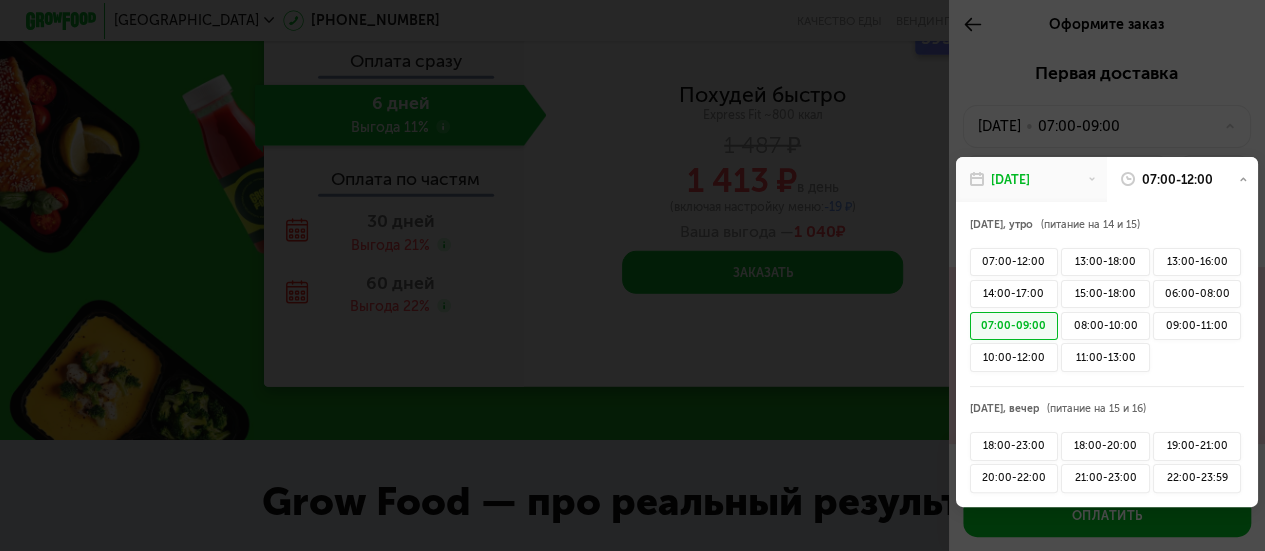 click on "07:00-12:00" at bounding box center [1182, 180] 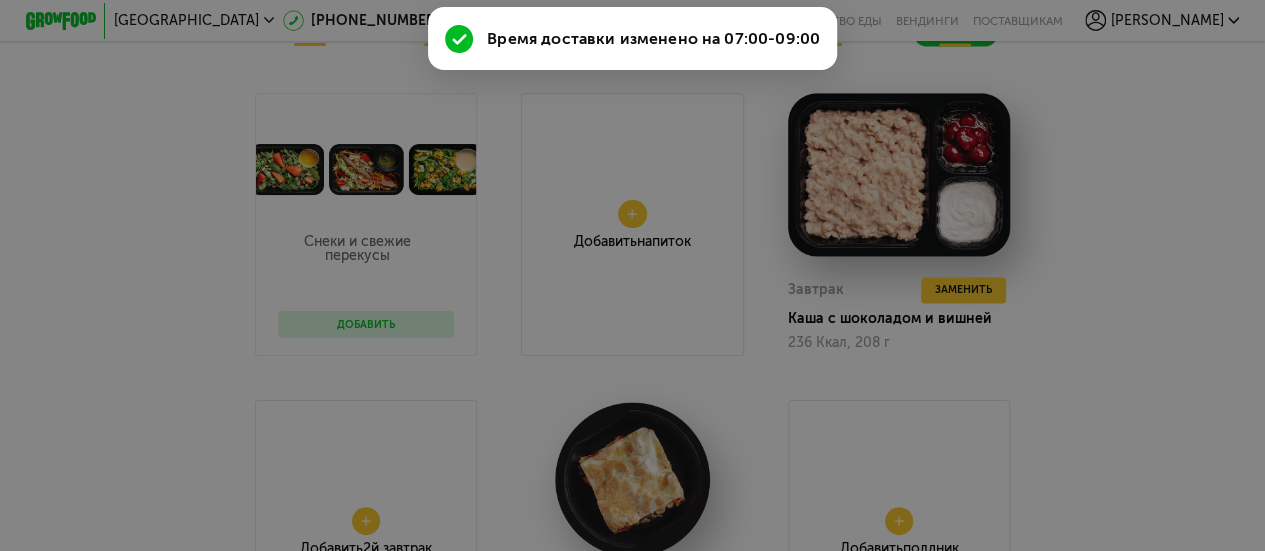 click at bounding box center [632, 275] 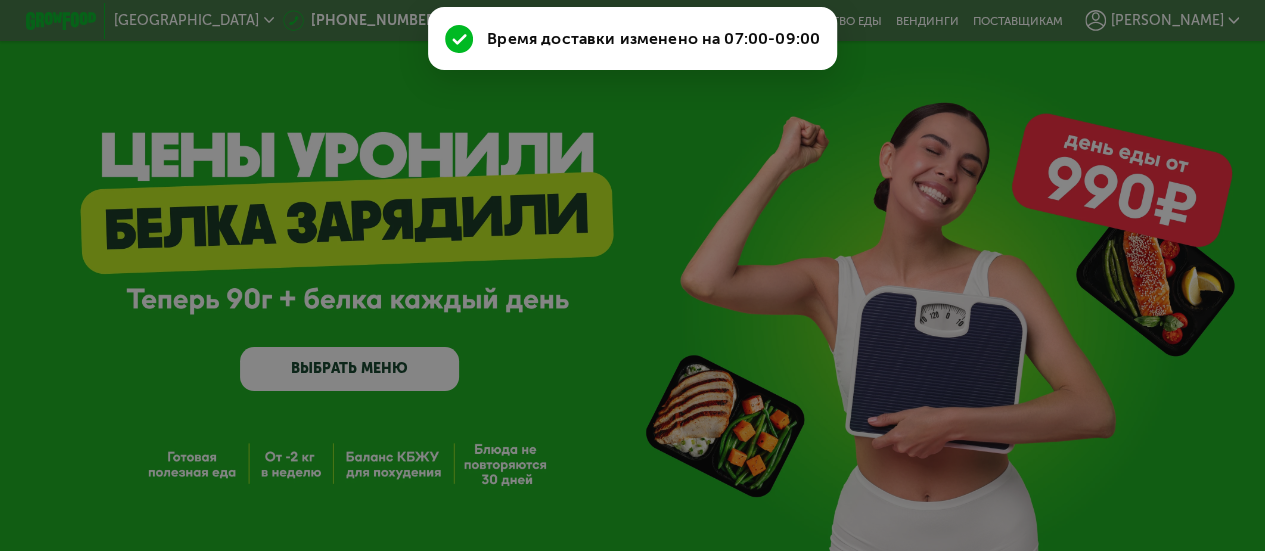 scroll, scrollTop: 0, scrollLeft: 0, axis: both 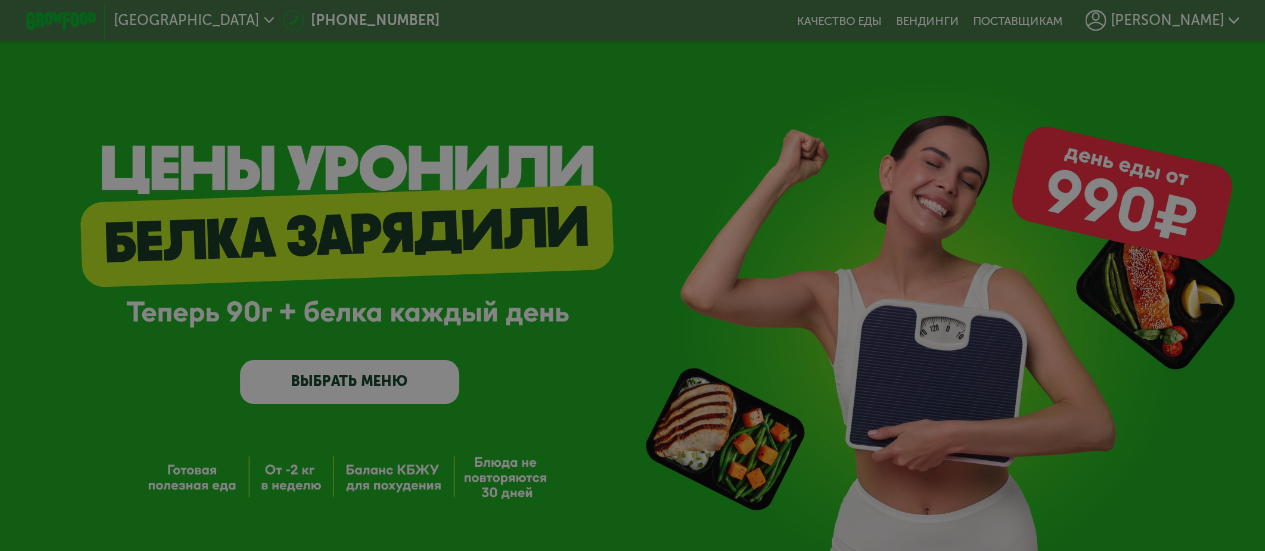 click at bounding box center (632, 275) 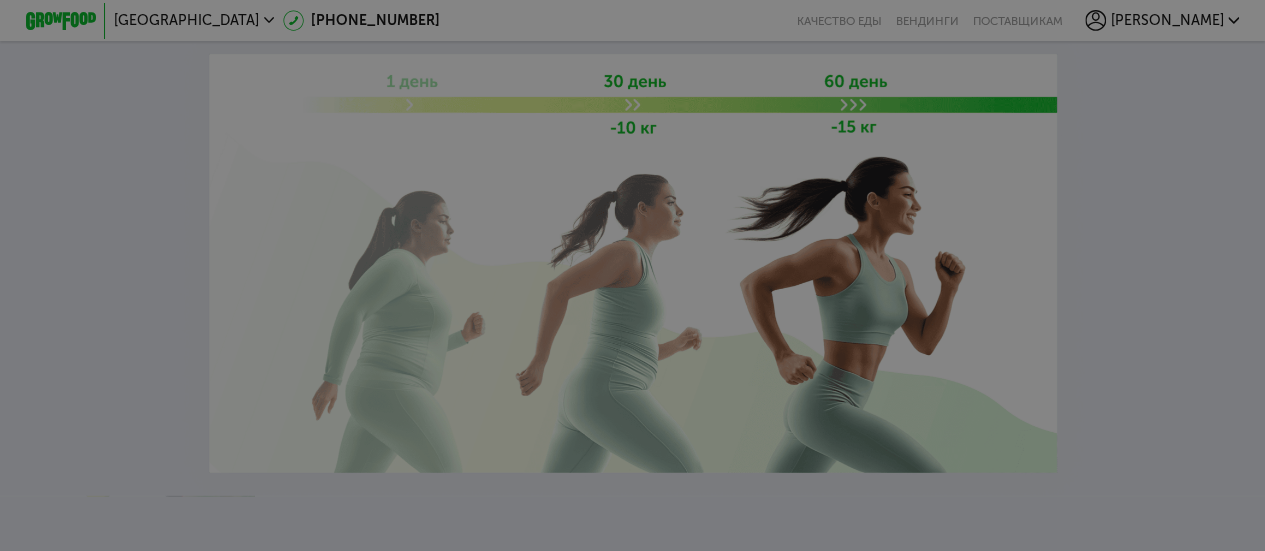 scroll, scrollTop: 3300, scrollLeft: 0, axis: vertical 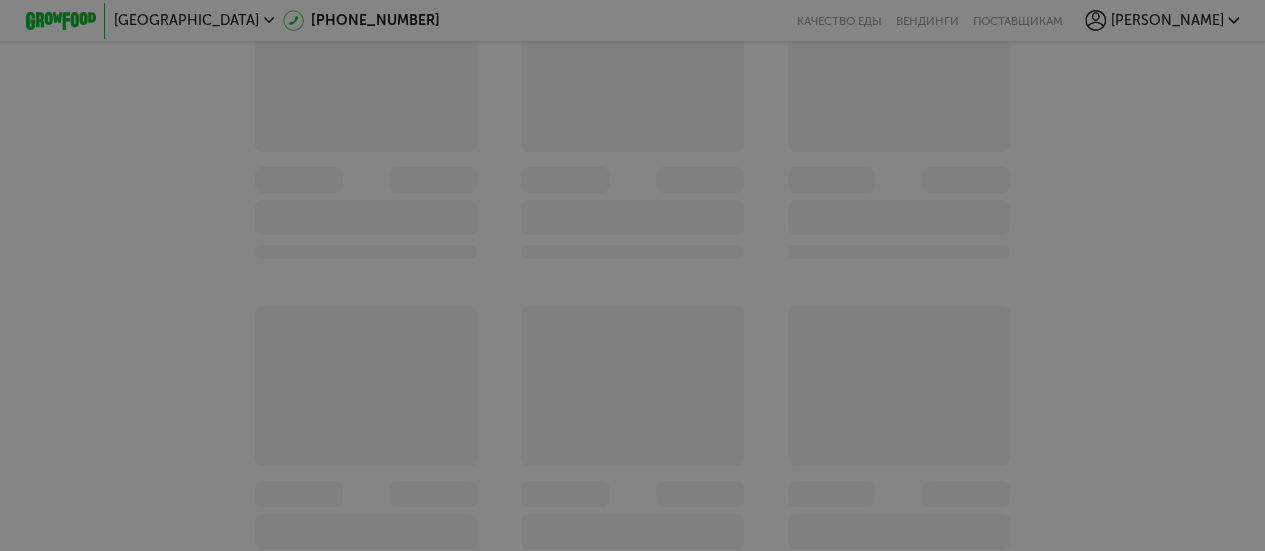 click at bounding box center (632, 275) 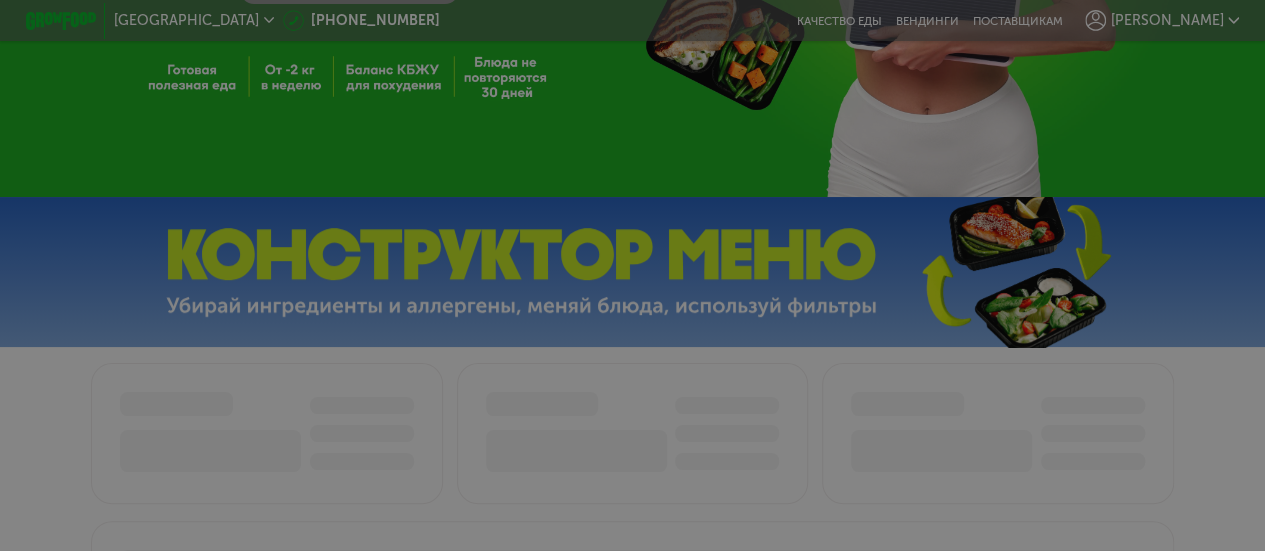 scroll, scrollTop: 0, scrollLeft: 0, axis: both 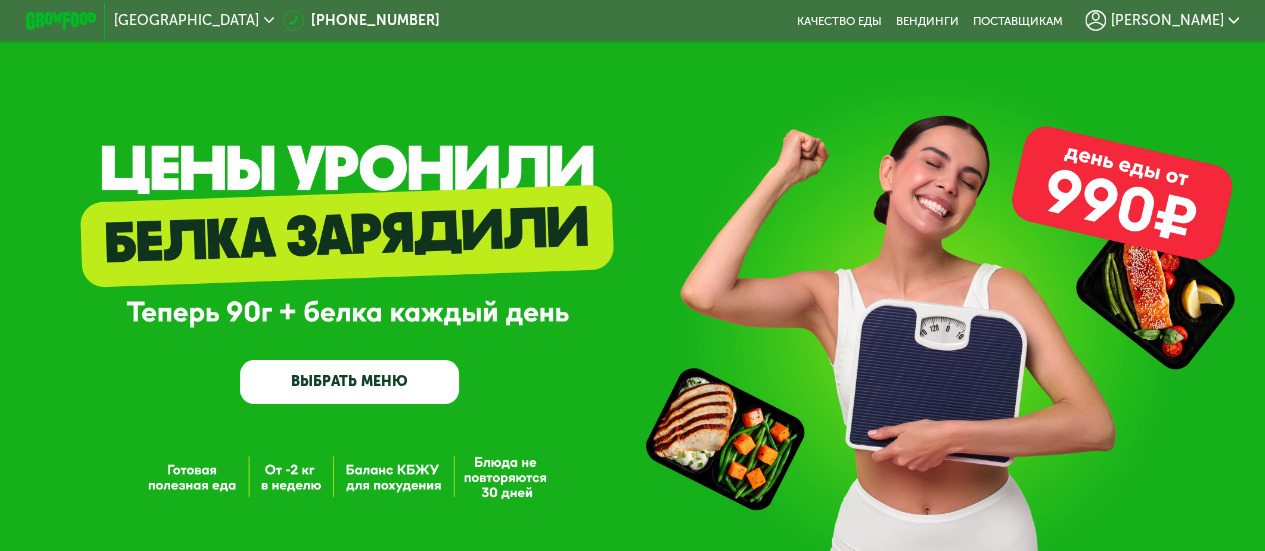 click on "Татьяна" at bounding box center [1167, 21] 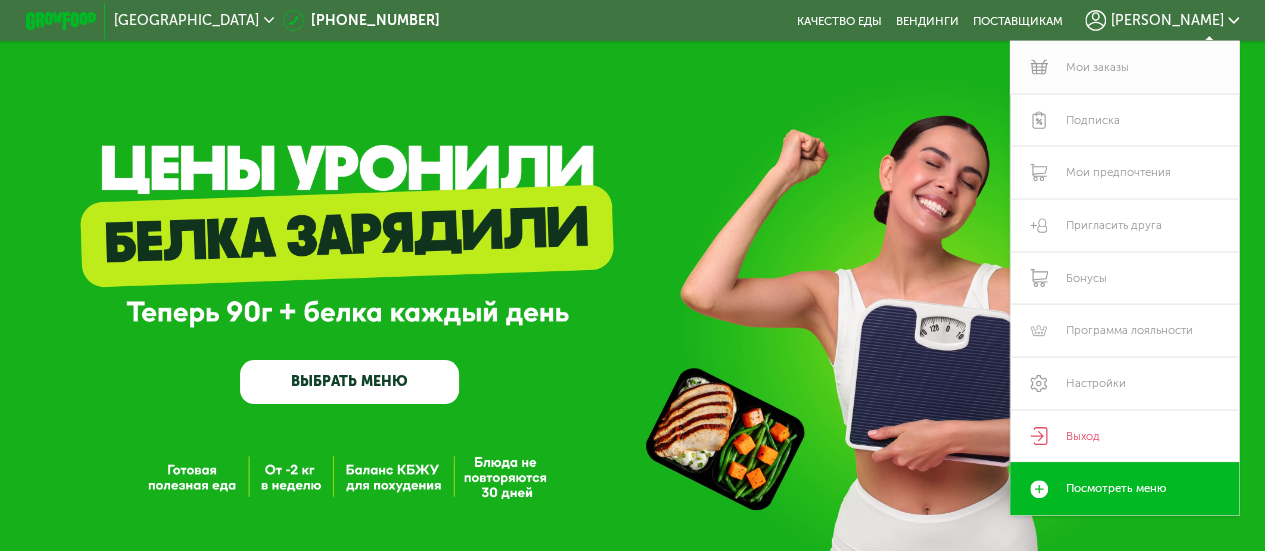 click on "Мои заказы" at bounding box center (1124, 67) 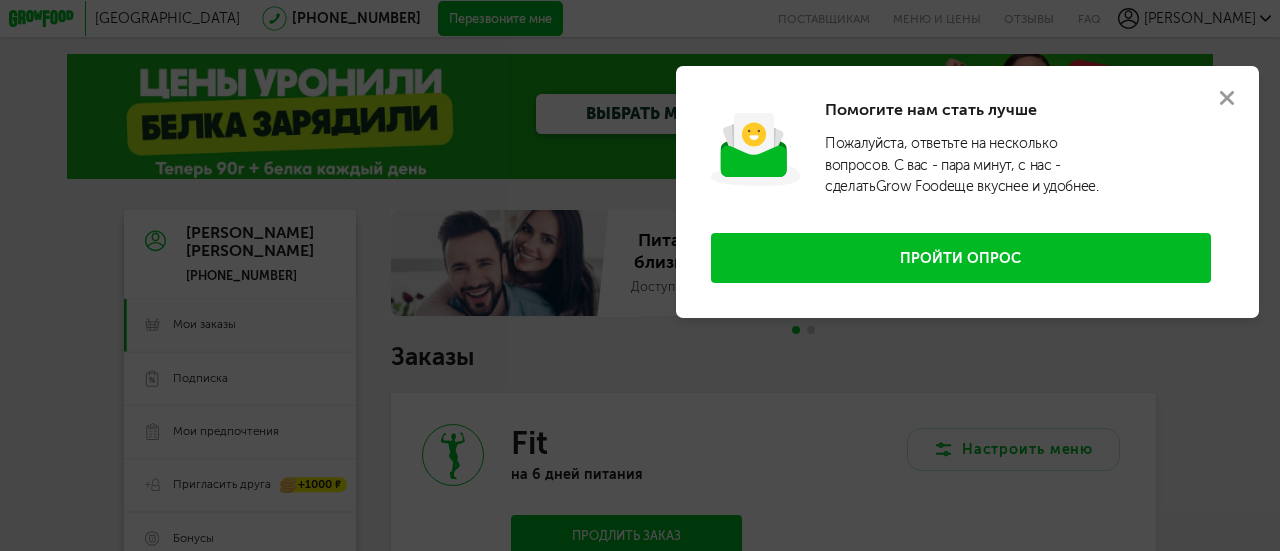 scroll, scrollTop: 0, scrollLeft: 0, axis: both 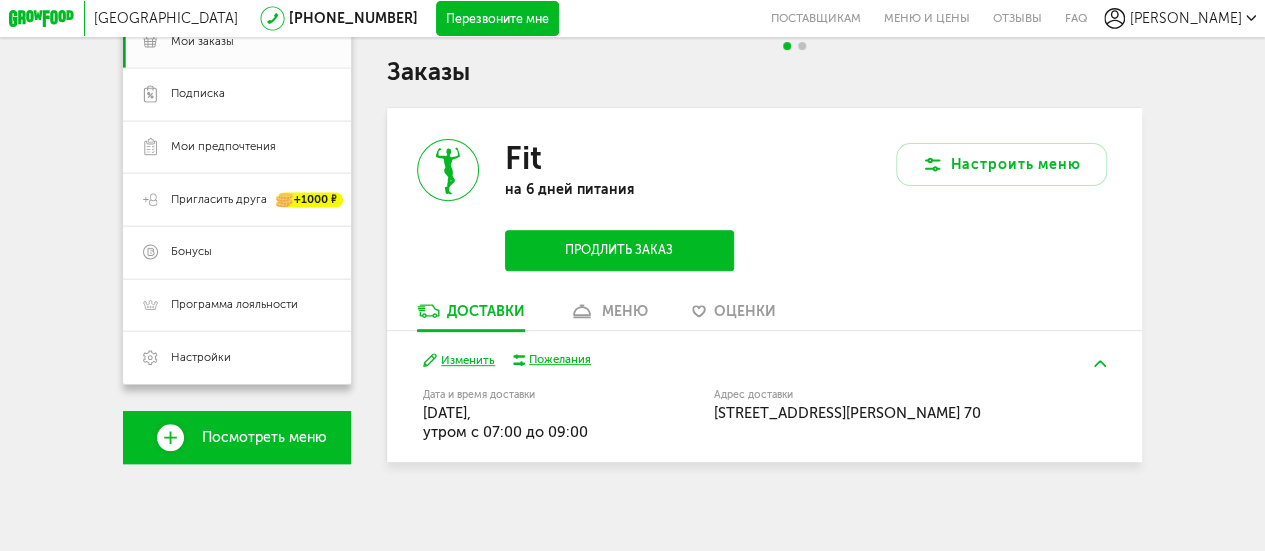click on "меню" at bounding box center [625, 311] 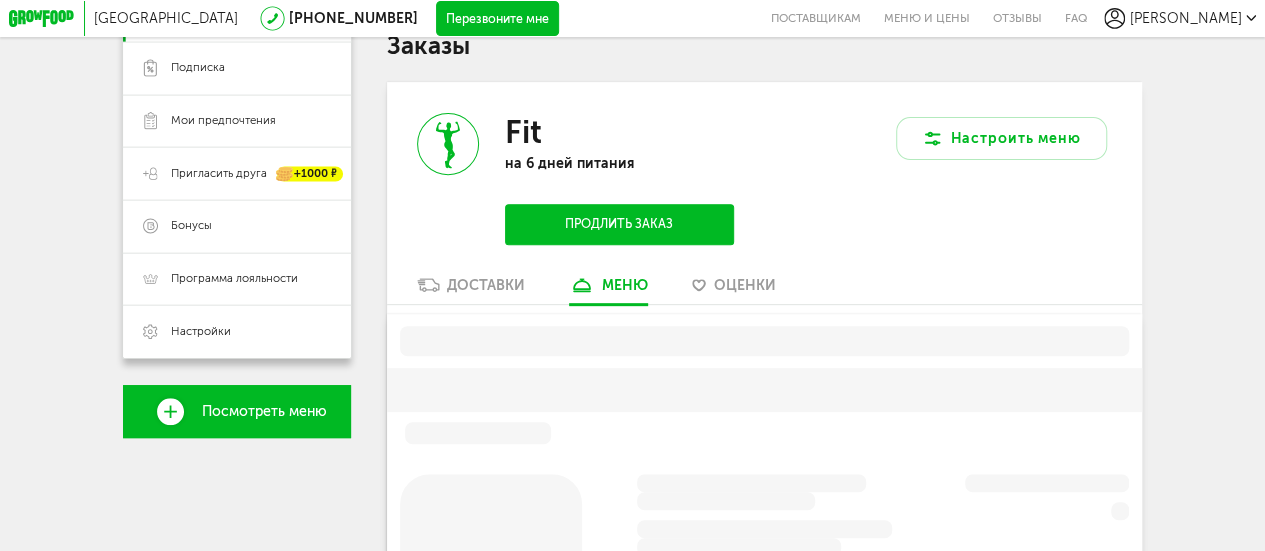 scroll, scrollTop: 342, scrollLeft: 0, axis: vertical 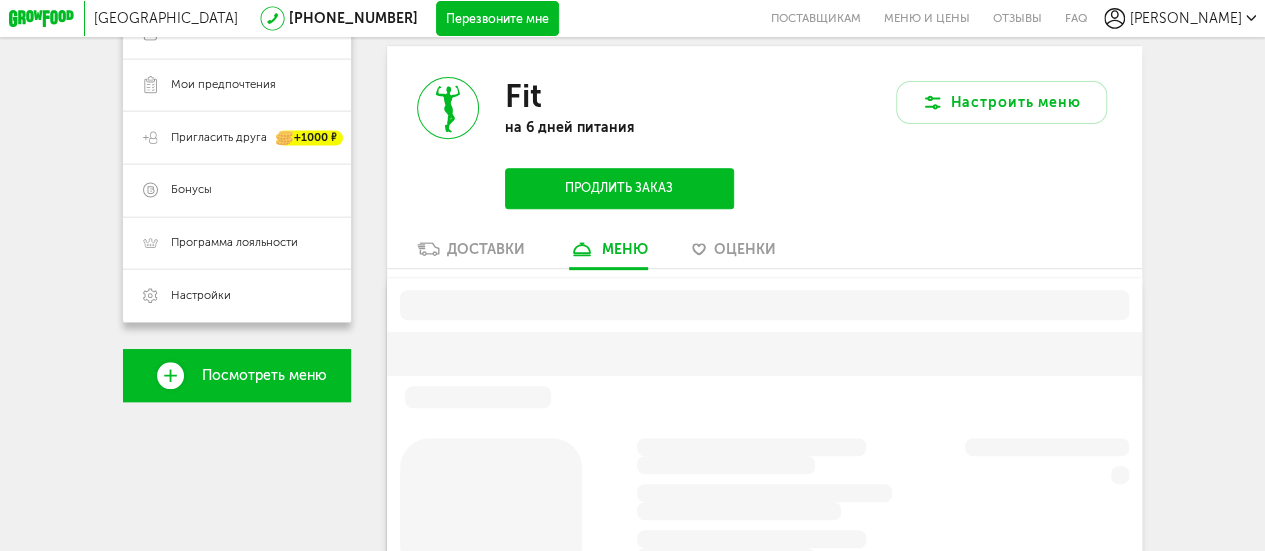 click on "Доставки" at bounding box center (486, 249) 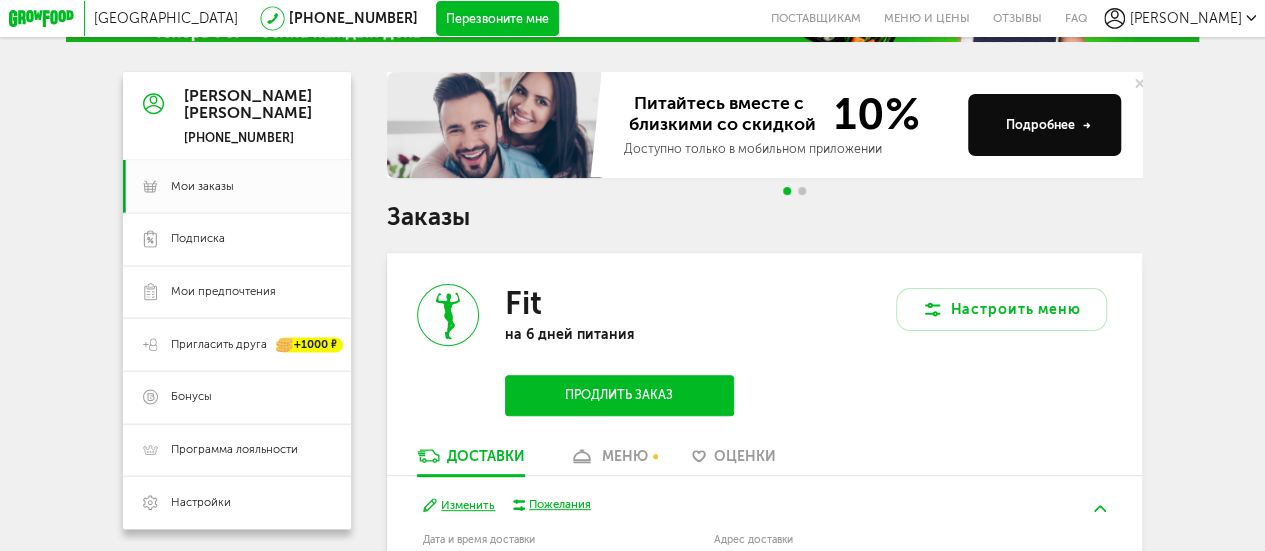 scroll, scrollTop: 289, scrollLeft: 0, axis: vertical 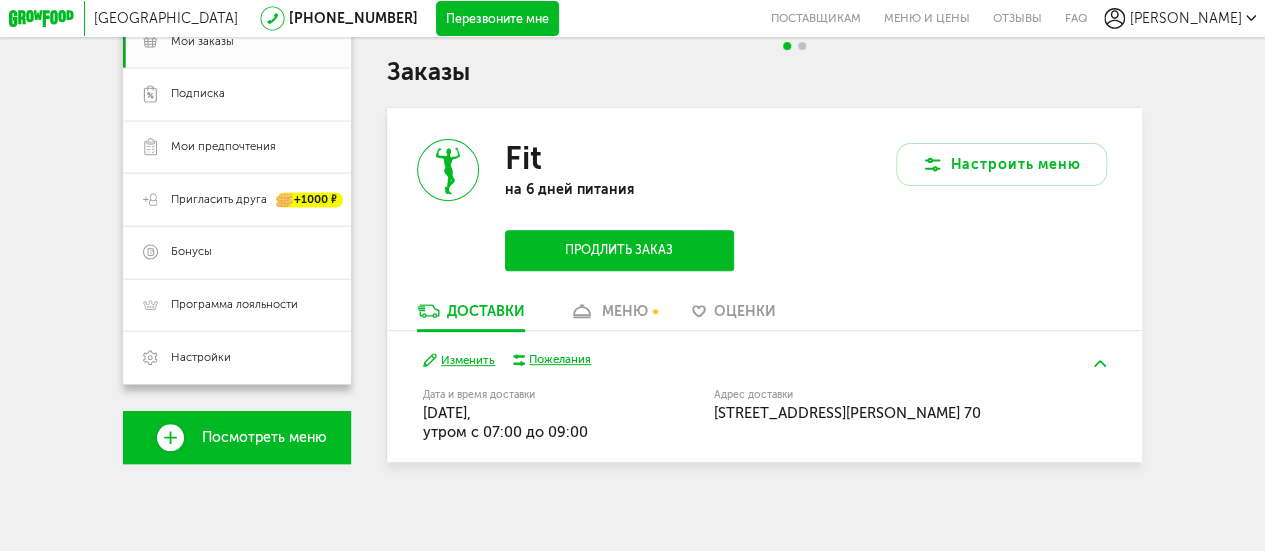 click on "меню" at bounding box center [625, 311] 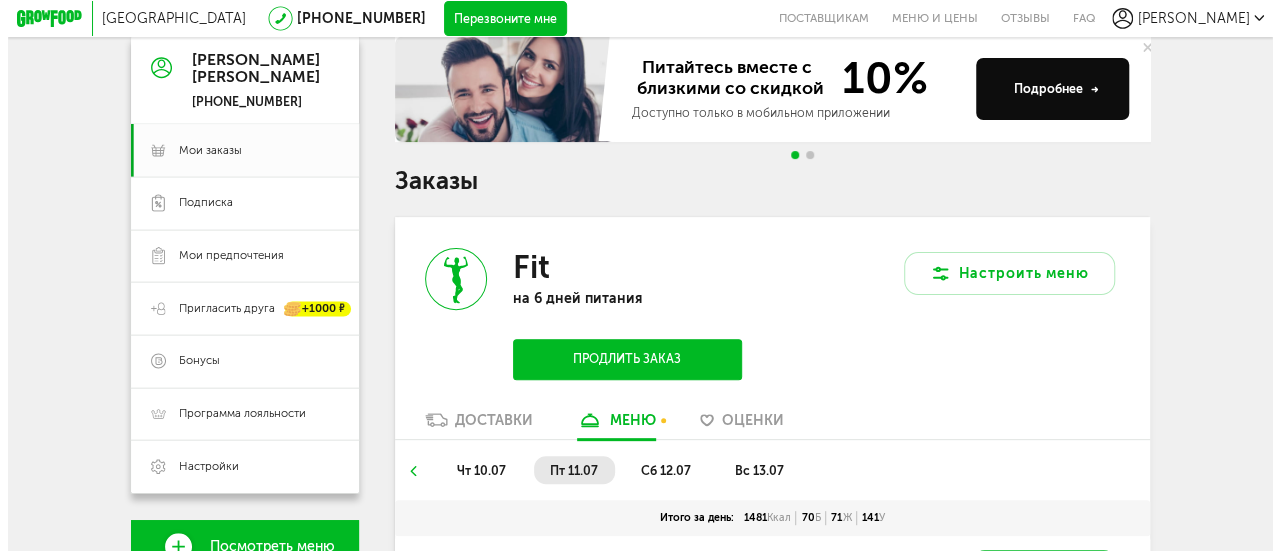scroll, scrollTop: 200, scrollLeft: 0, axis: vertical 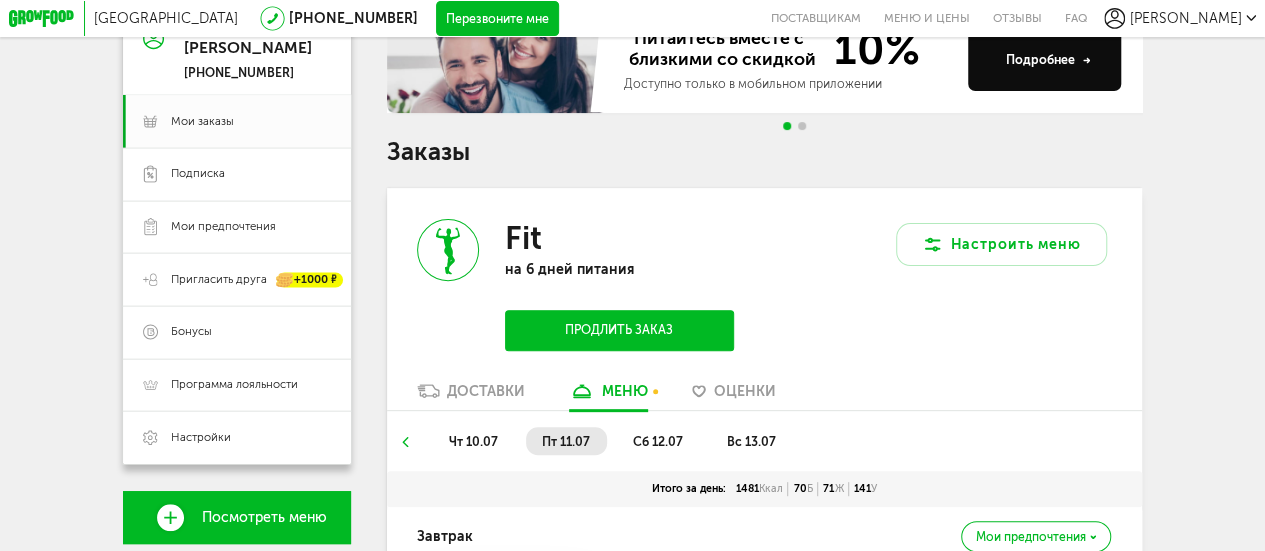 click on "Продлить заказ" at bounding box center (619, 330) 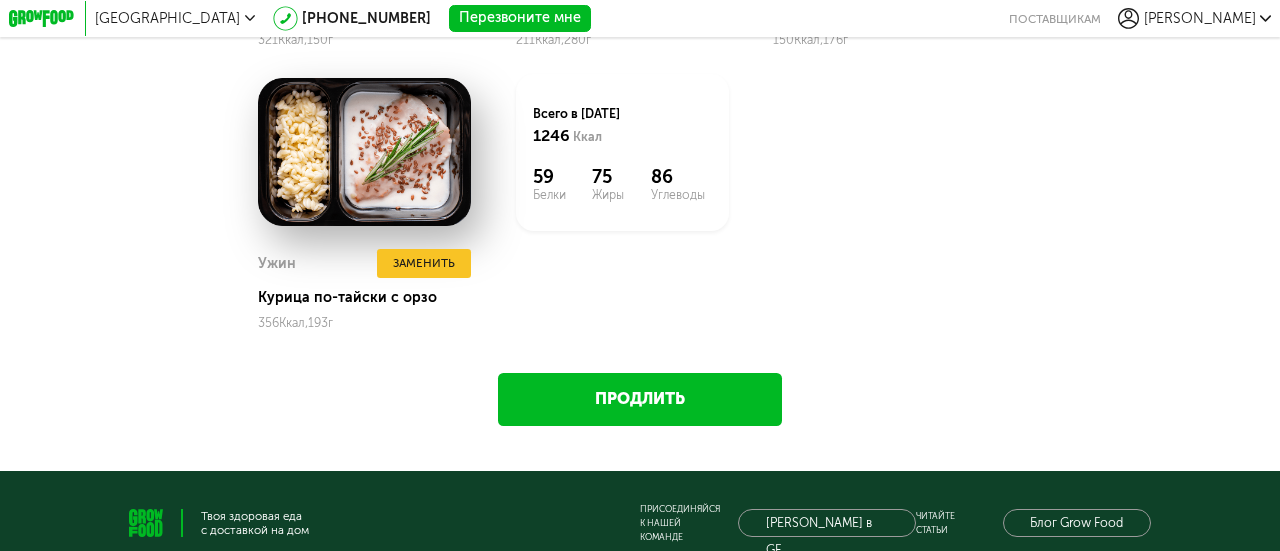 scroll, scrollTop: 2386, scrollLeft: 0, axis: vertical 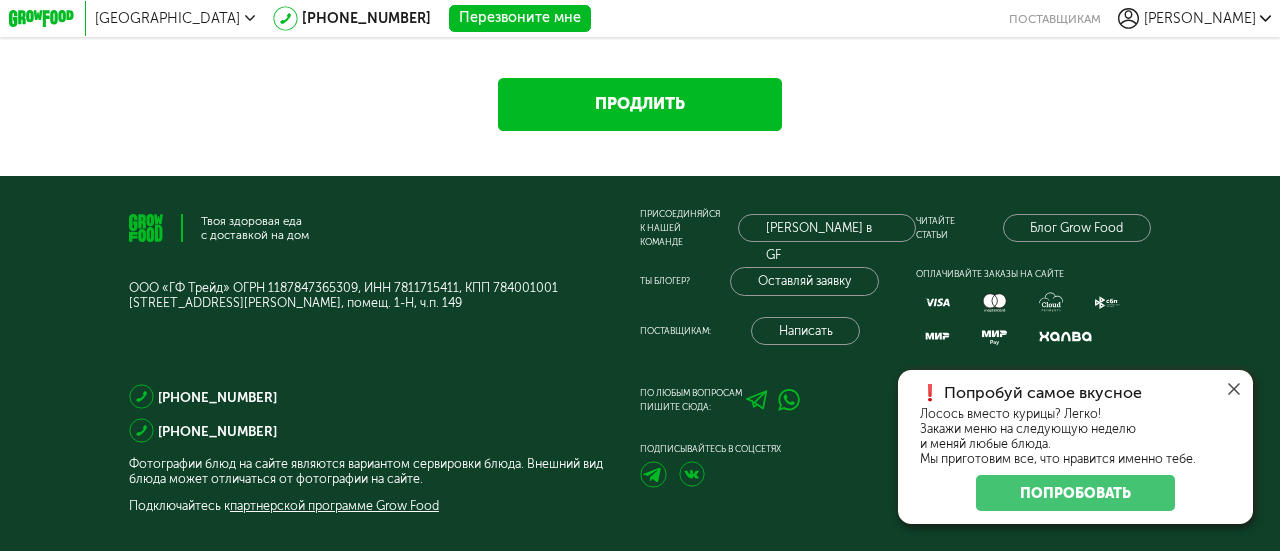 click 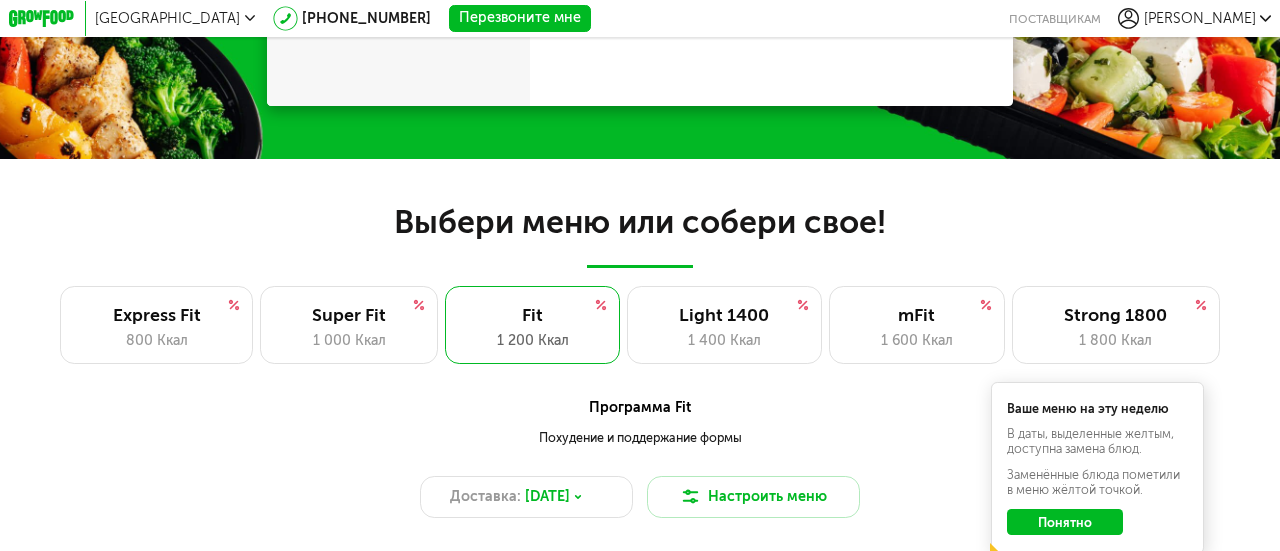 scroll, scrollTop: 986, scrollLeft: 0, axis: vertical 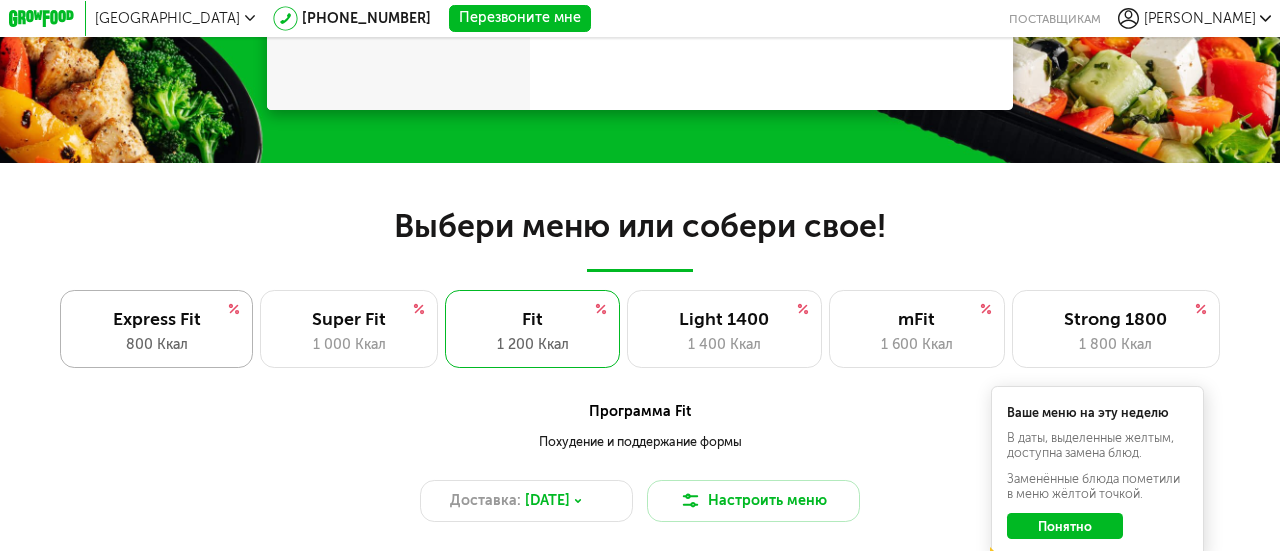 click on "Express Fit" at bounding box center (156, 319) 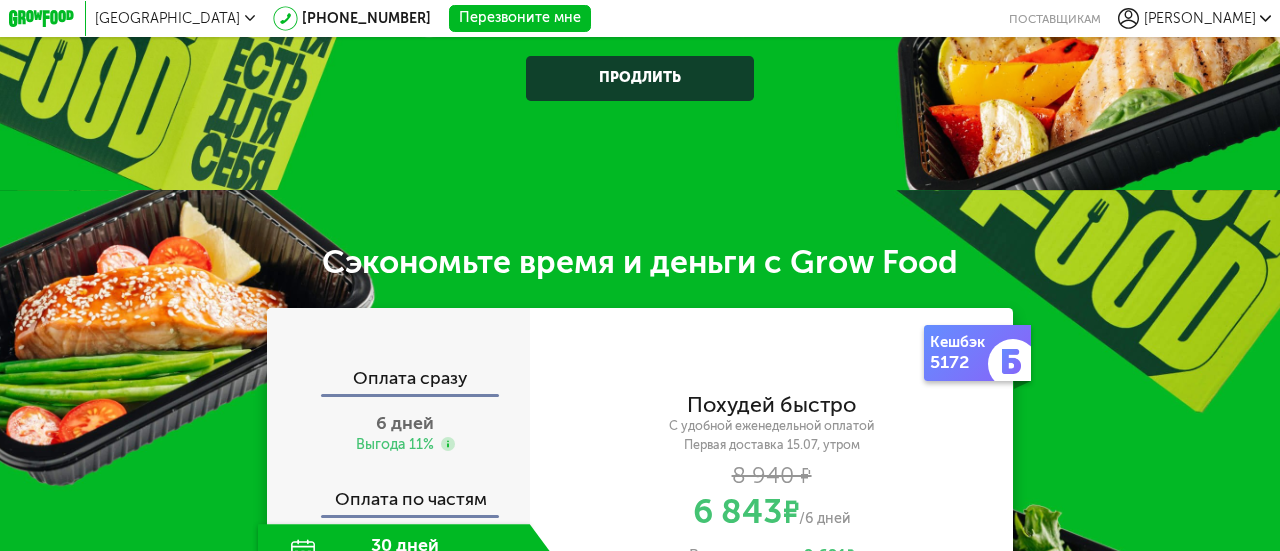 scroll, scrollTop: 386, scrollLeft: 0, axis: vertical 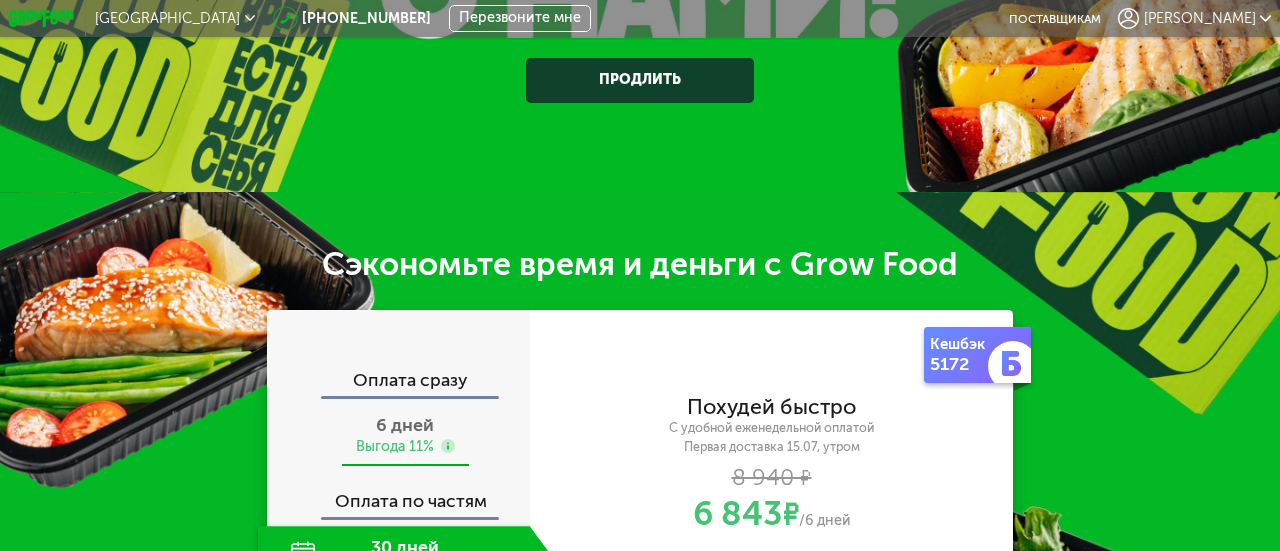 click on "6 дней" at bounding box center (405, 425) 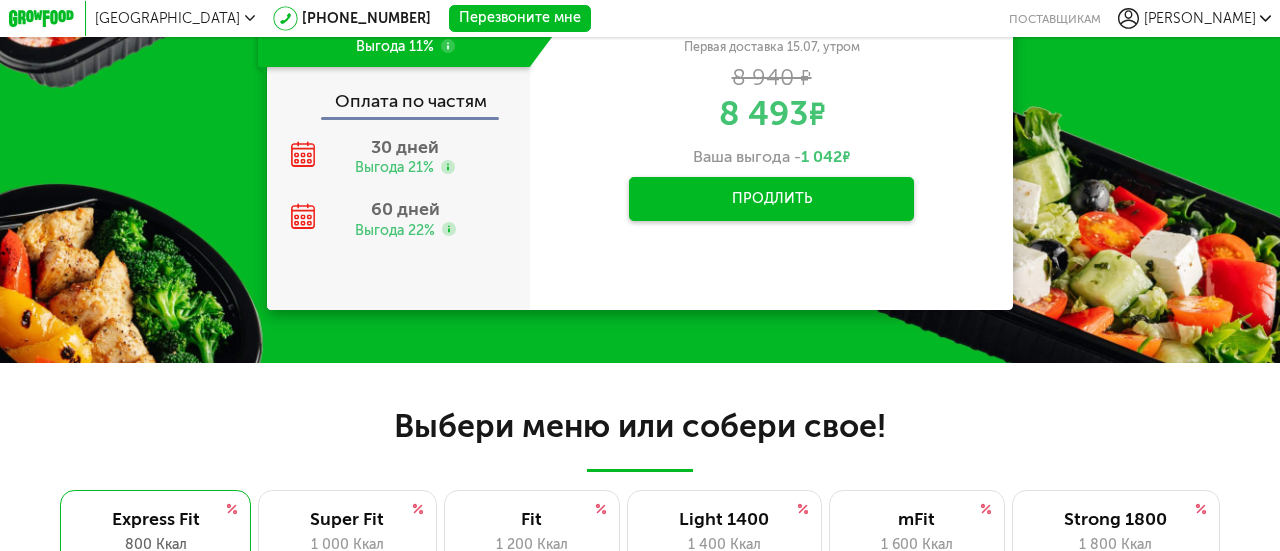 scroll, scrollTop: 1186, scrollLeft: 0, axis: vertical 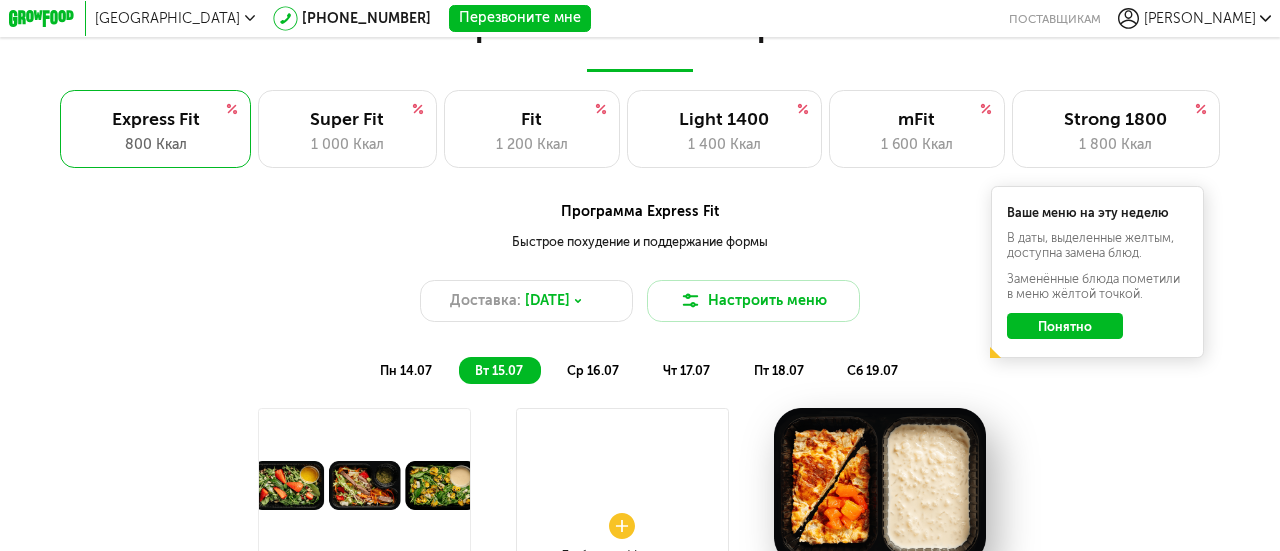 click on "пн 14.07" at bounding box center (406, 370) 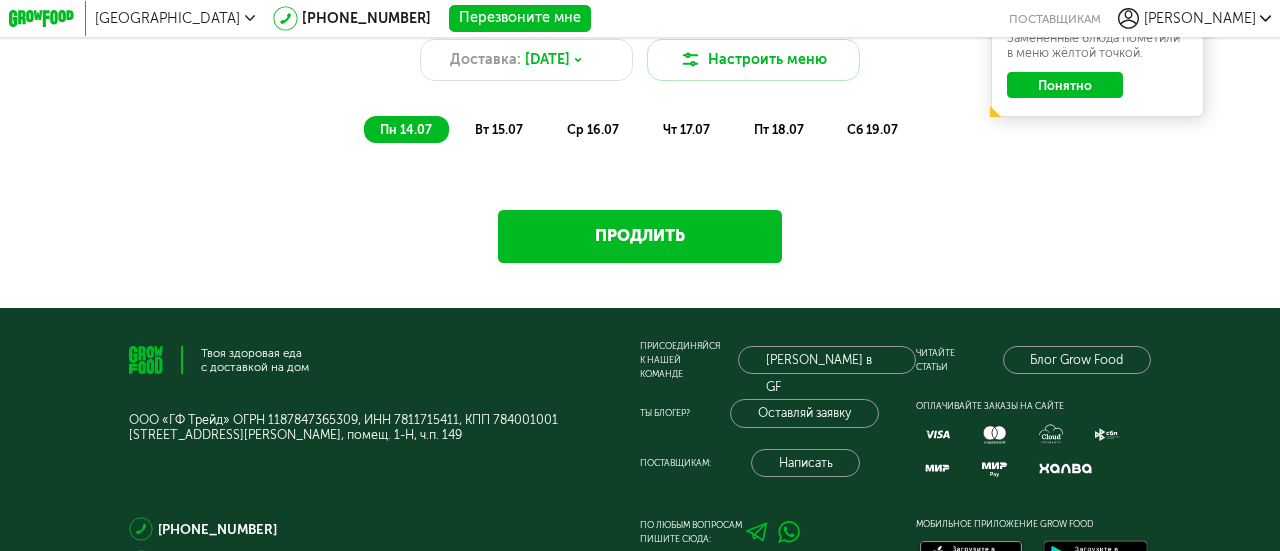 scroll, scrollTop: 1186, scrollLeft: 0, axis: vertical 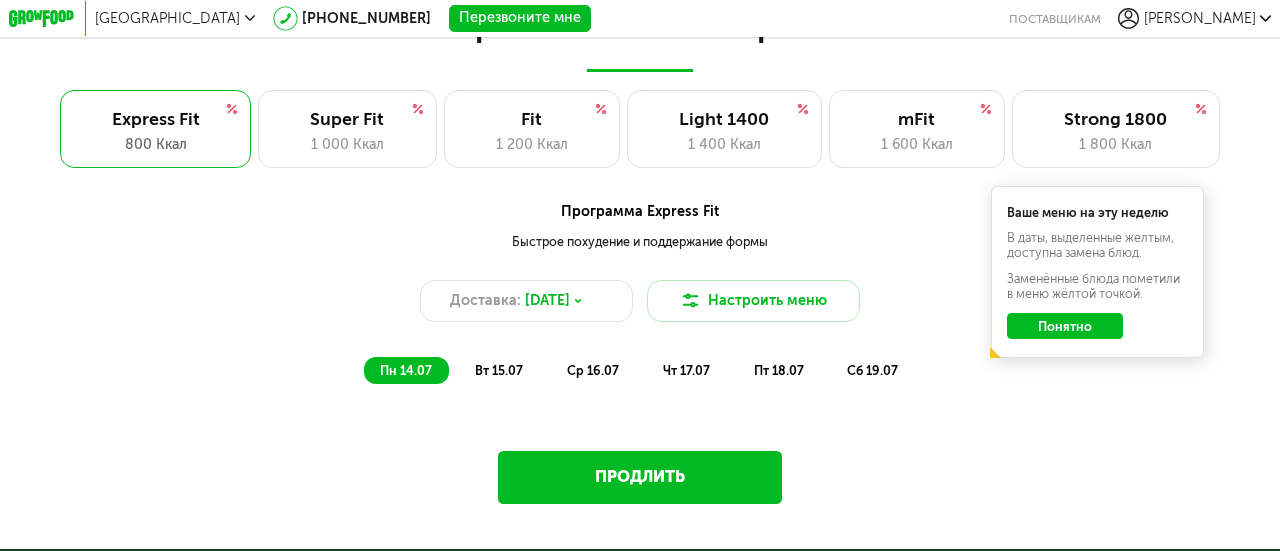 click on "вт 15.07" at bounding box center (499, 370) 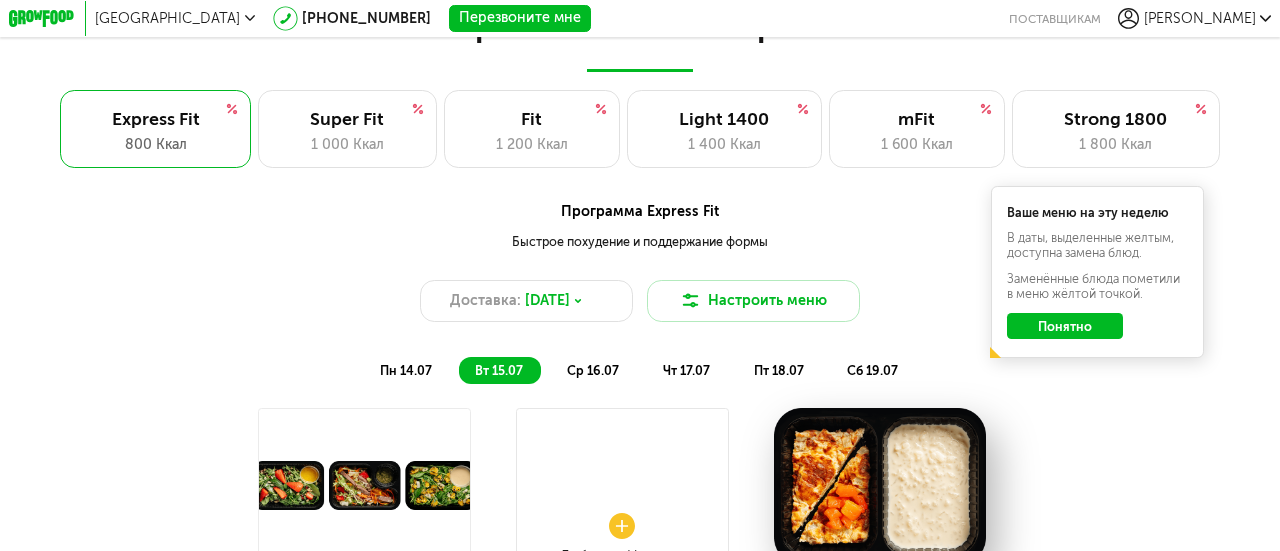 click on "ср 16.07" at bounding box center (593, 370) 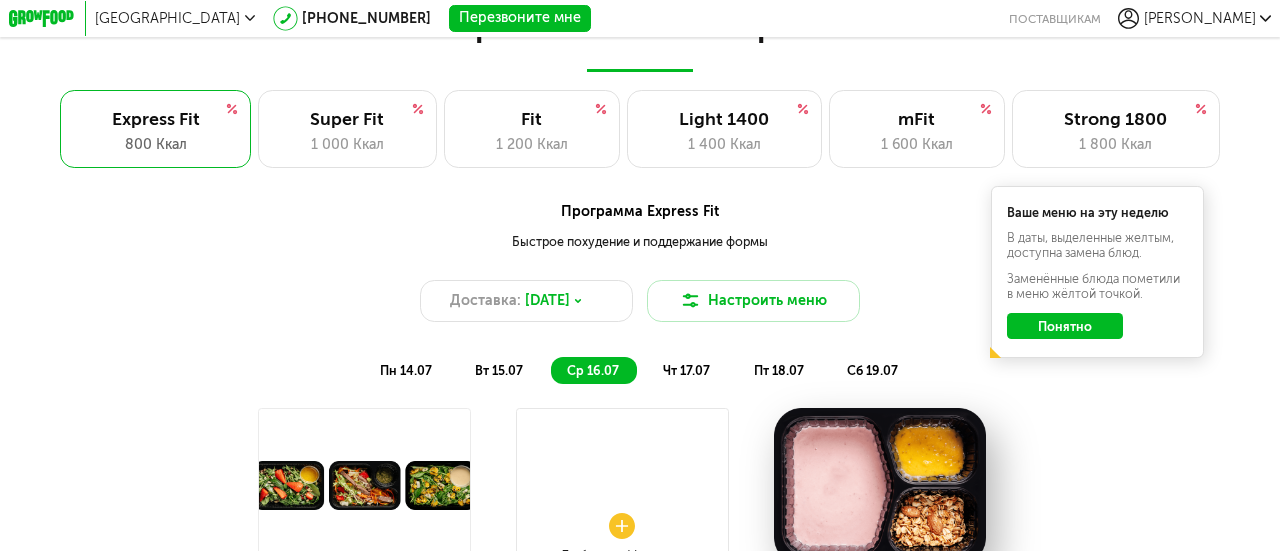 click on "вт 15.07" at bounding box center [499, 370] 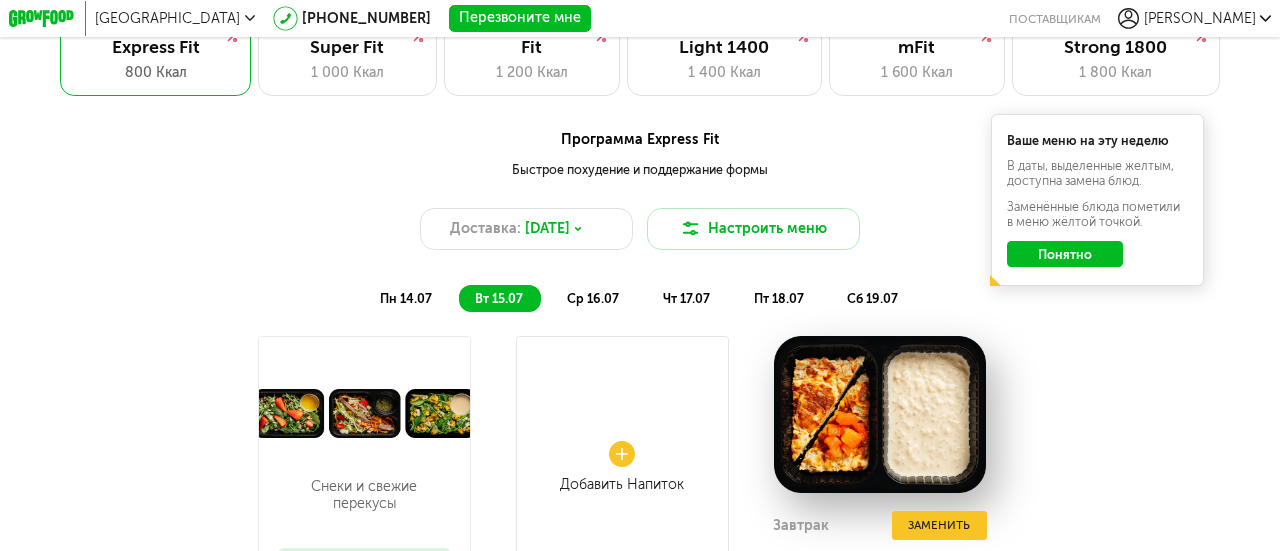 scroll, scrollTop: 1386, scrollLeft: 0, axis: vertical 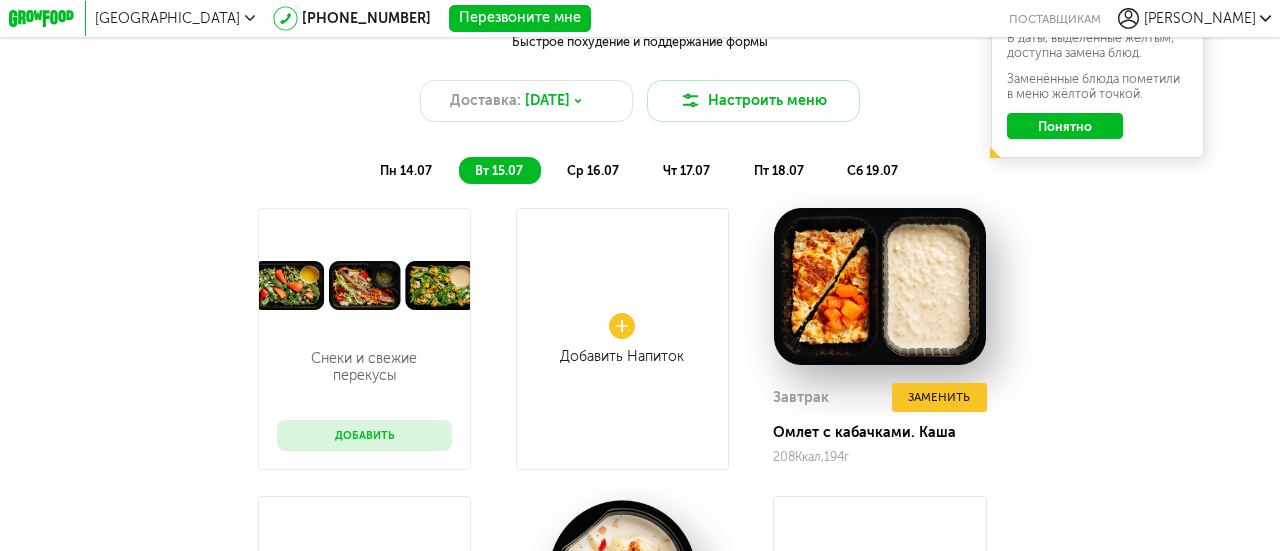 click on "пн 14.07" at bounding box center (406, 170) 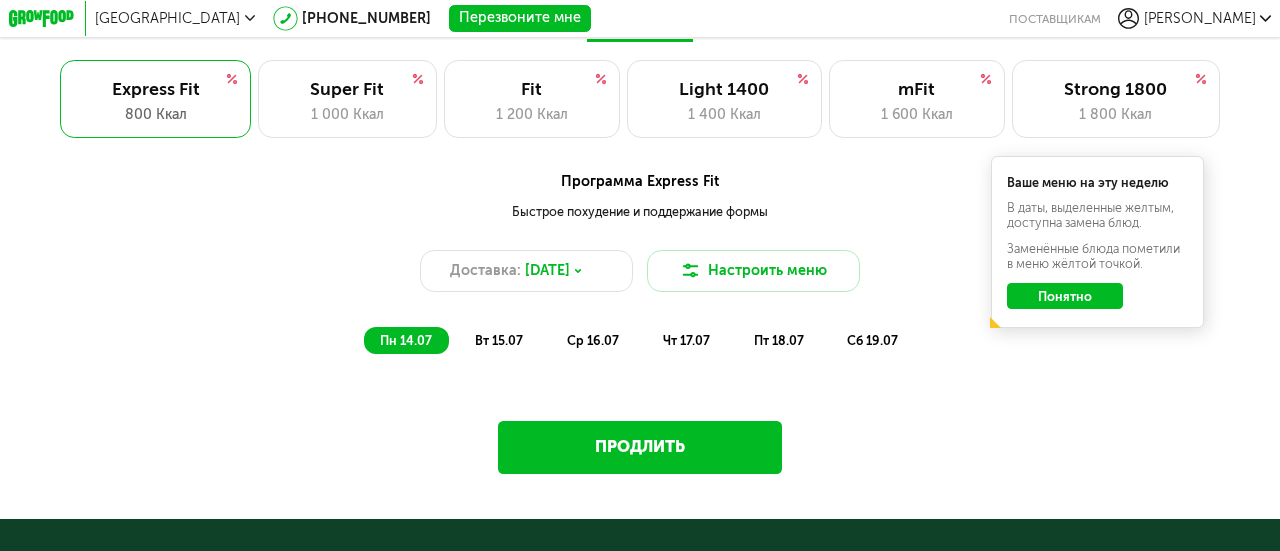 scroll, scrollTop: 1200, scrollLeft: 0, axis: vertical 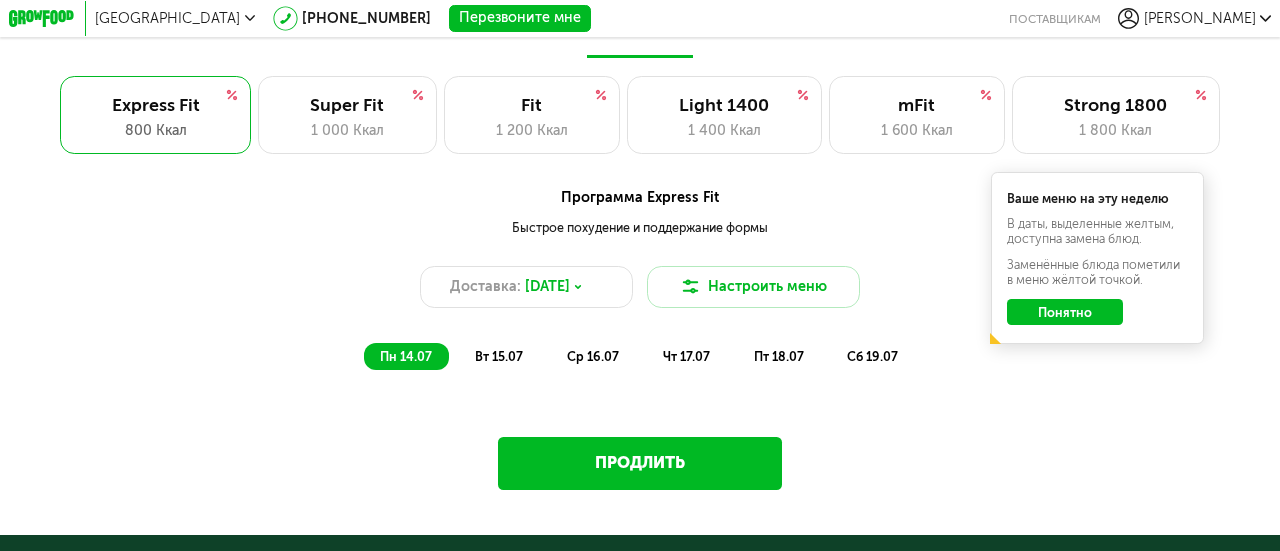 click on "вт 15.07" at bounding box center (499, 356) 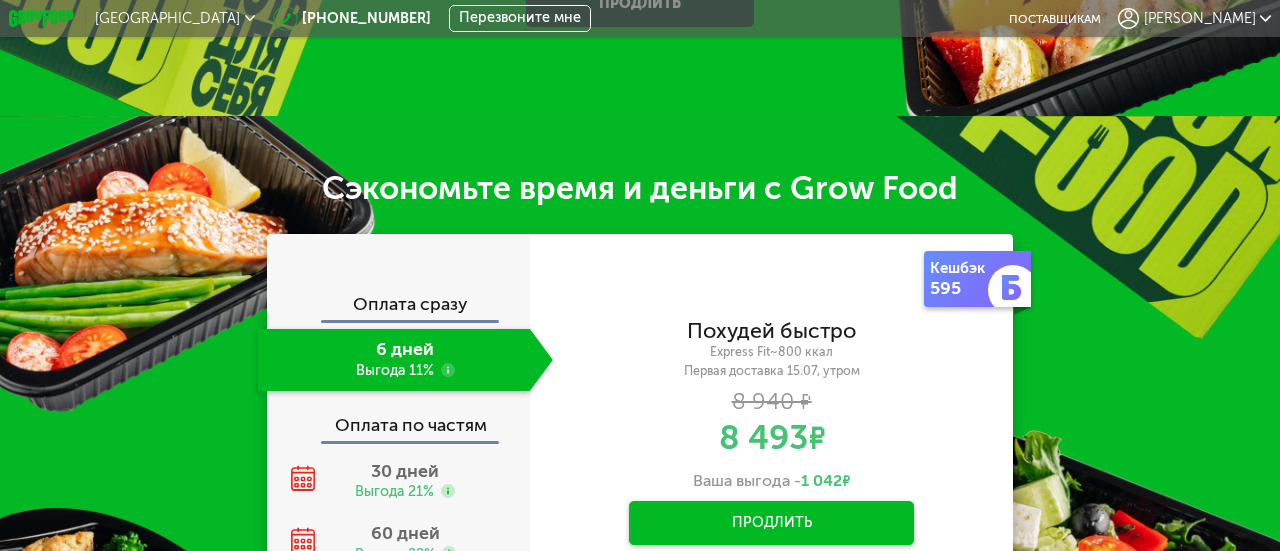 scroll, scrollTop: 300, scrollLeft: 0, axis: vertical 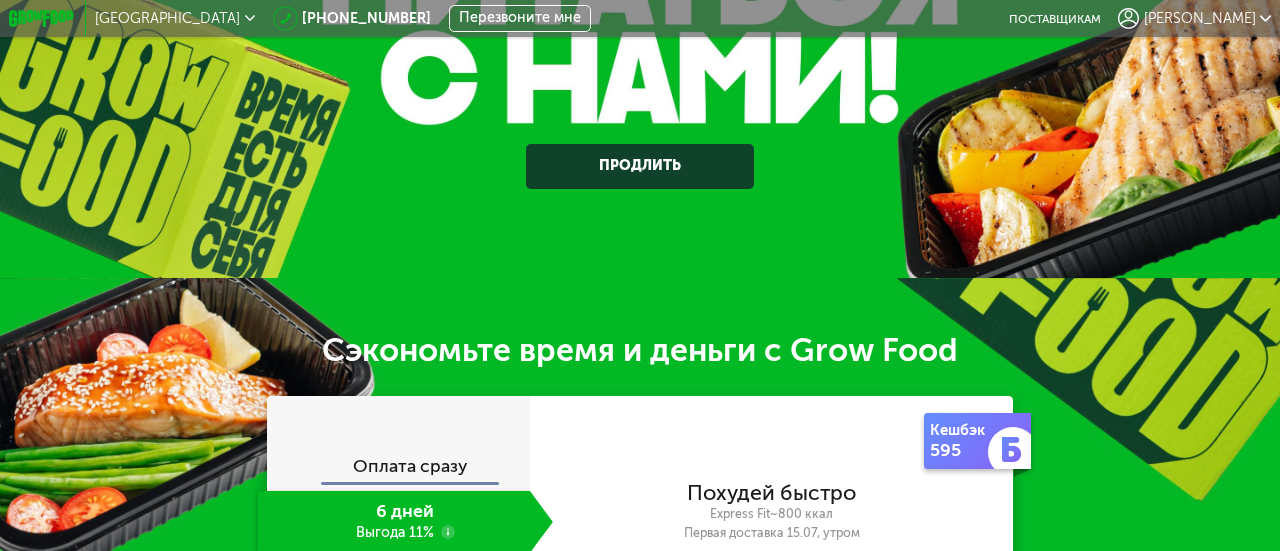 click on "Татьяна" at bounding box center [1200, 18] 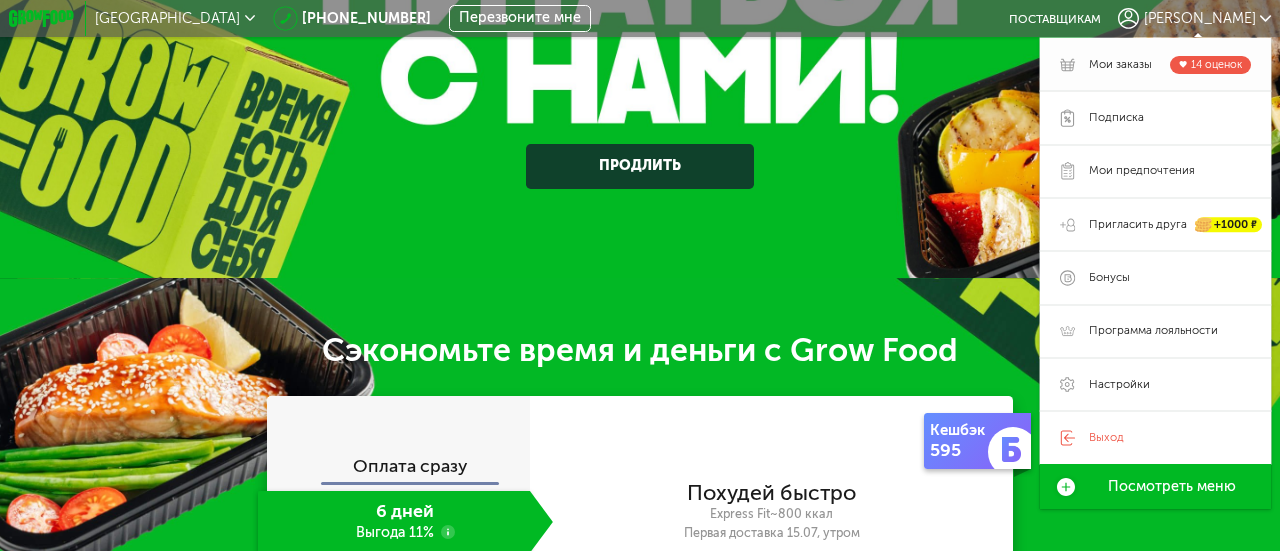 click on "Мои заказы" at bounding box center (1120, 65) 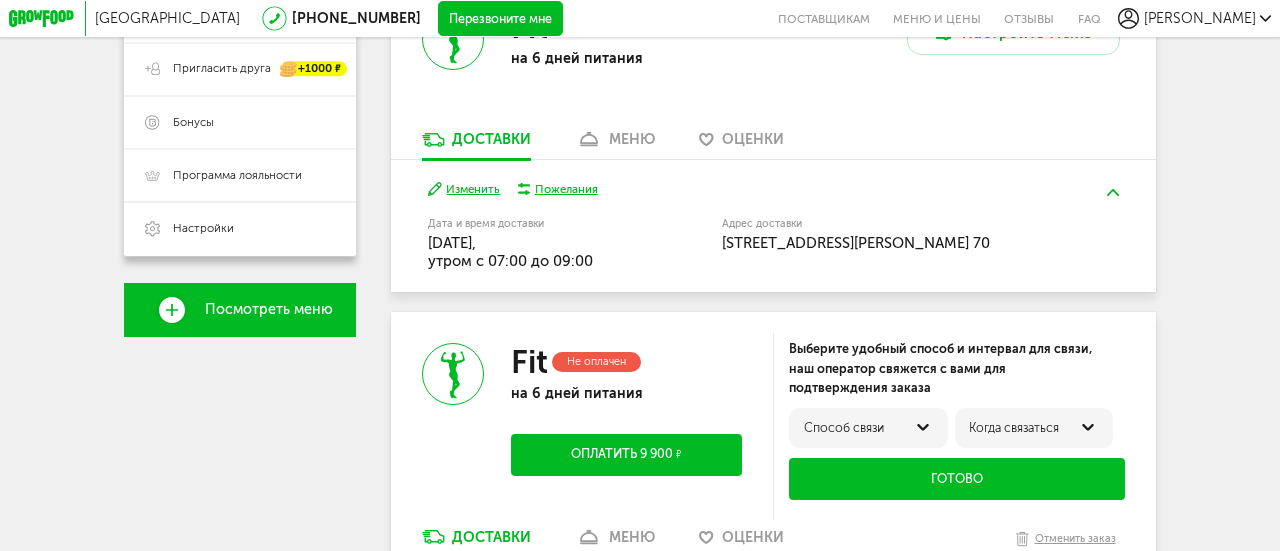 scroll, scrollTop: 516, scrollLeft: 0, axis: vertical 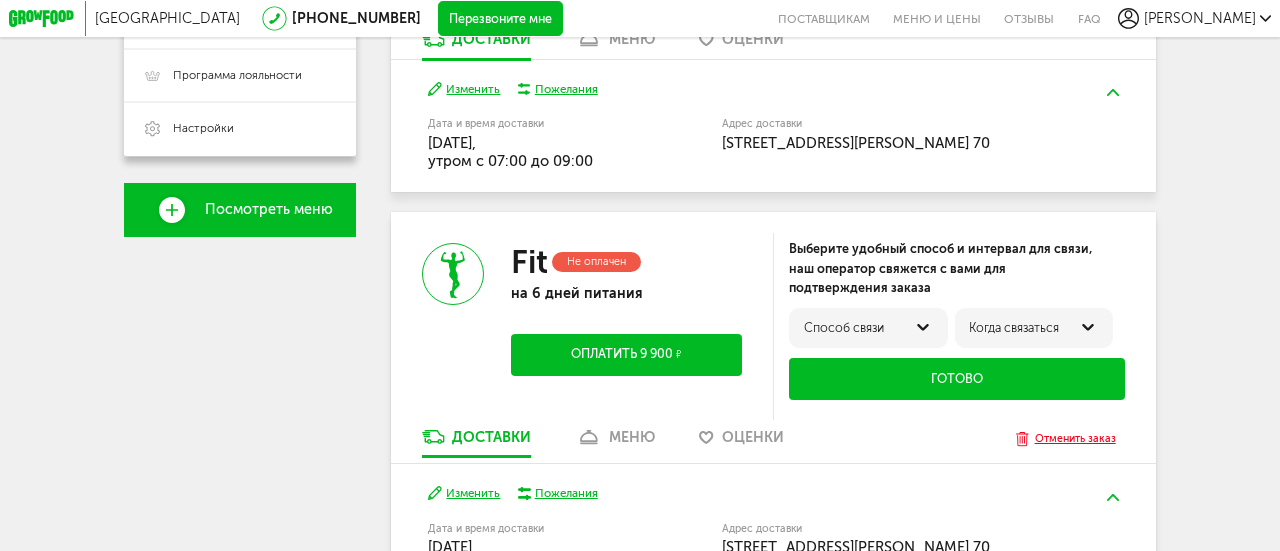 click on "Отменить заказ" at bounding box center (1075, 439) 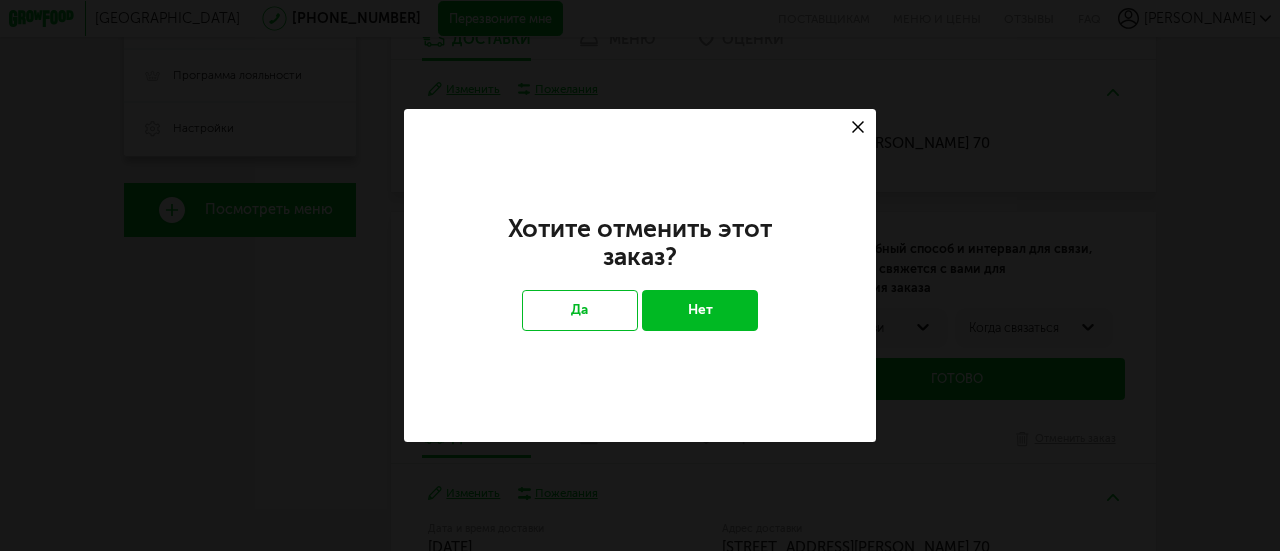 click on "Нет" at bounding box center (700, 310) 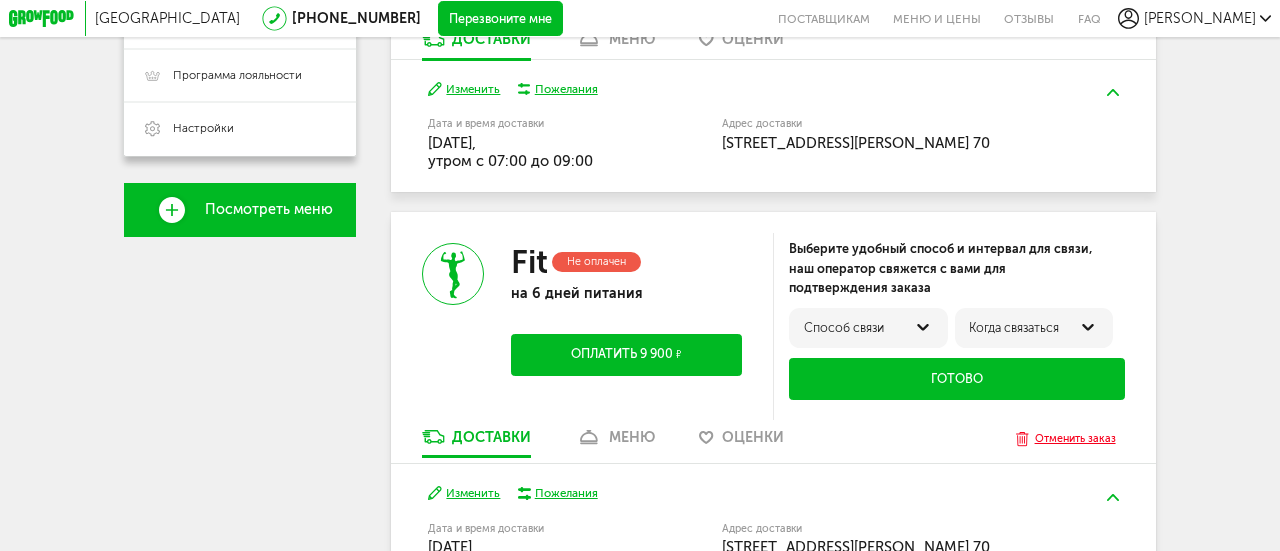 click on "Отменить заказ" at bounding box center (1075, 439) 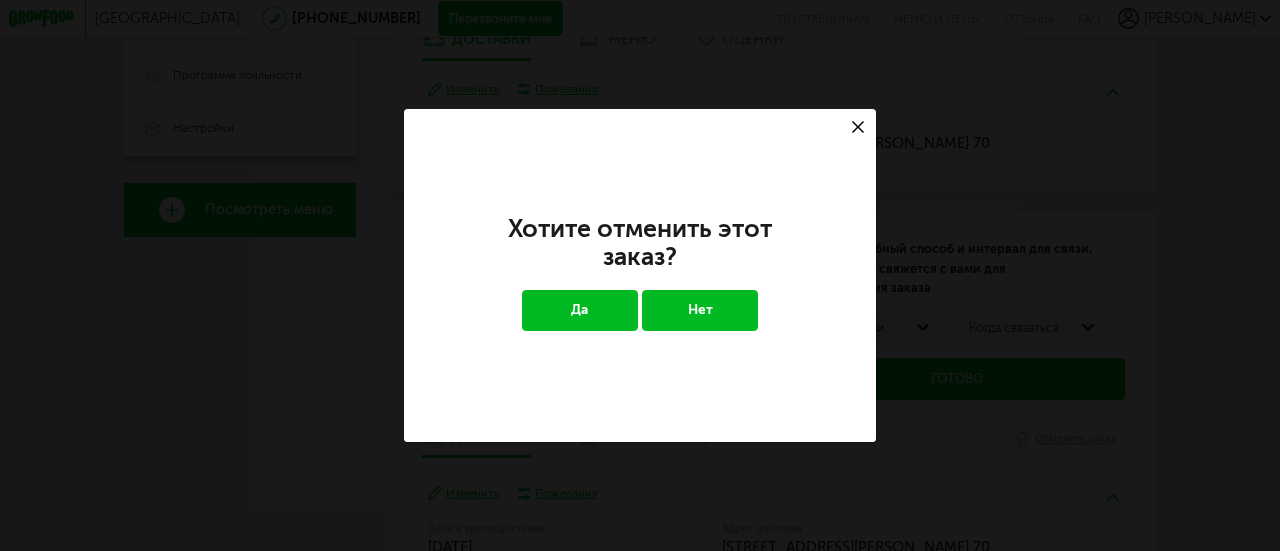 click on "Да" at bounding box center (580, 310) 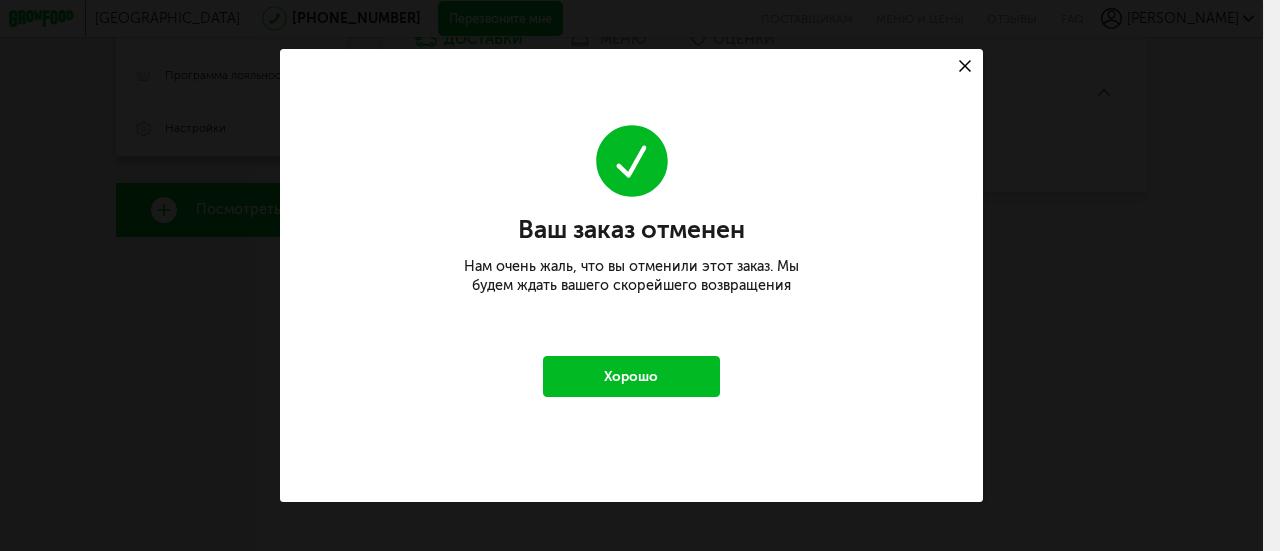 scroll, scrollTop: 272, scrollLeft: 0, axis: vertical 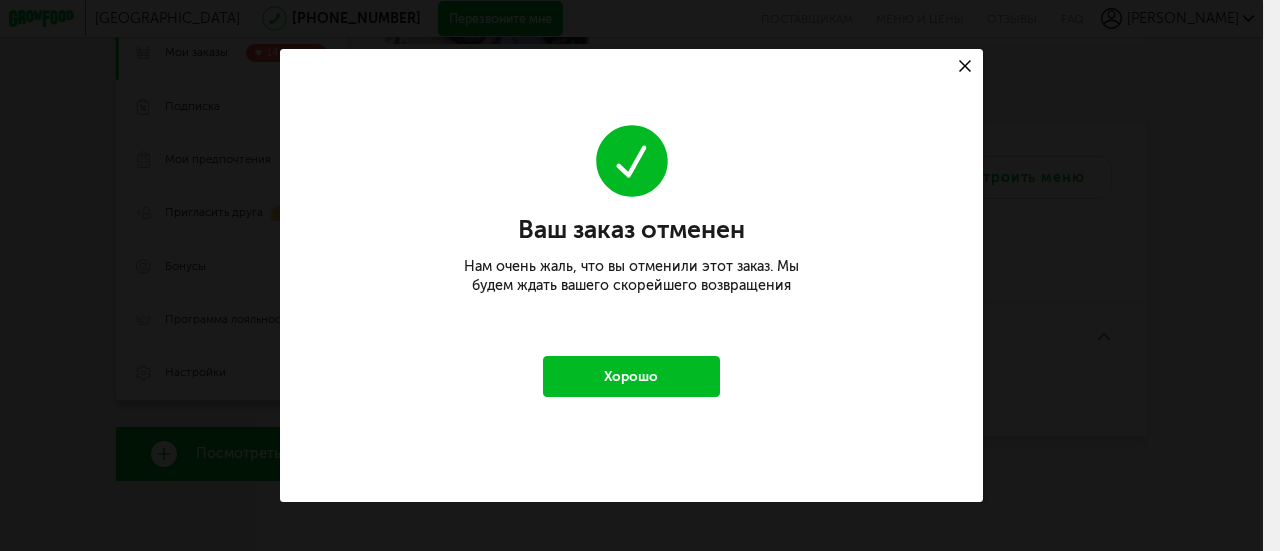 click on "Хорошо" at bounding box center (631, 376) 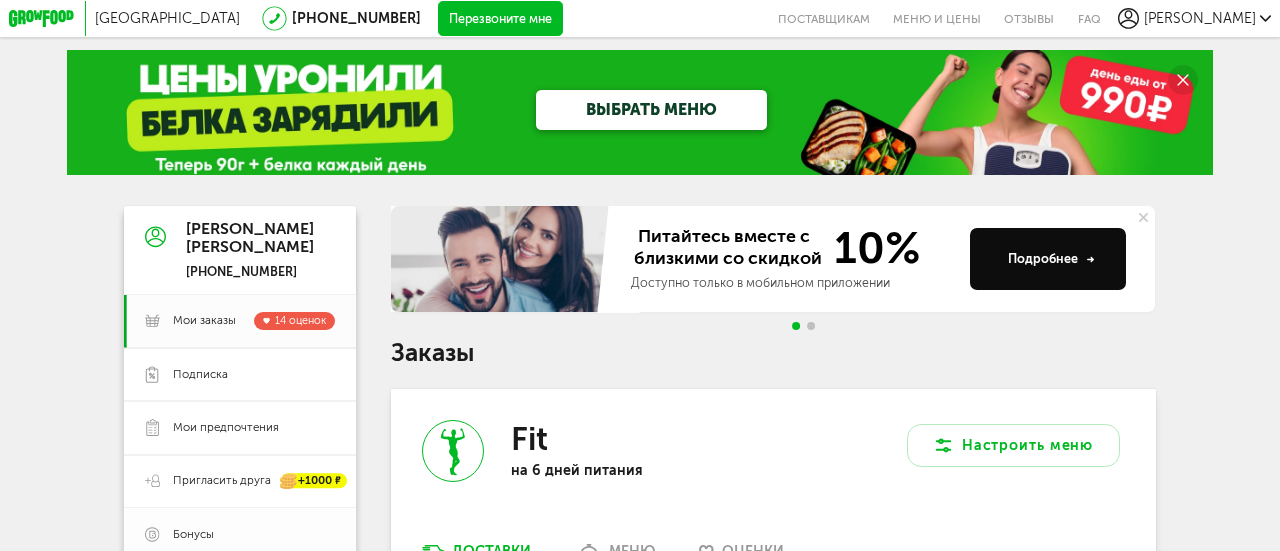 scroll, scrollTop: 0, scrollLeft: 0, axis: both 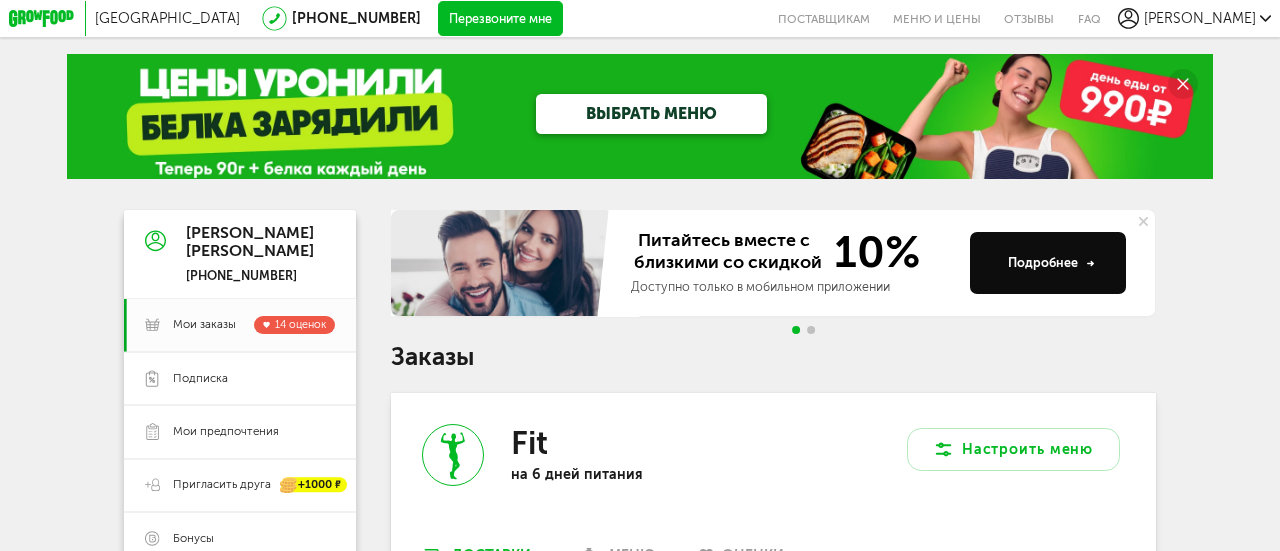 click on "ВЫБРАТЬ МЕНЮ" at bounding box center [651, 114] 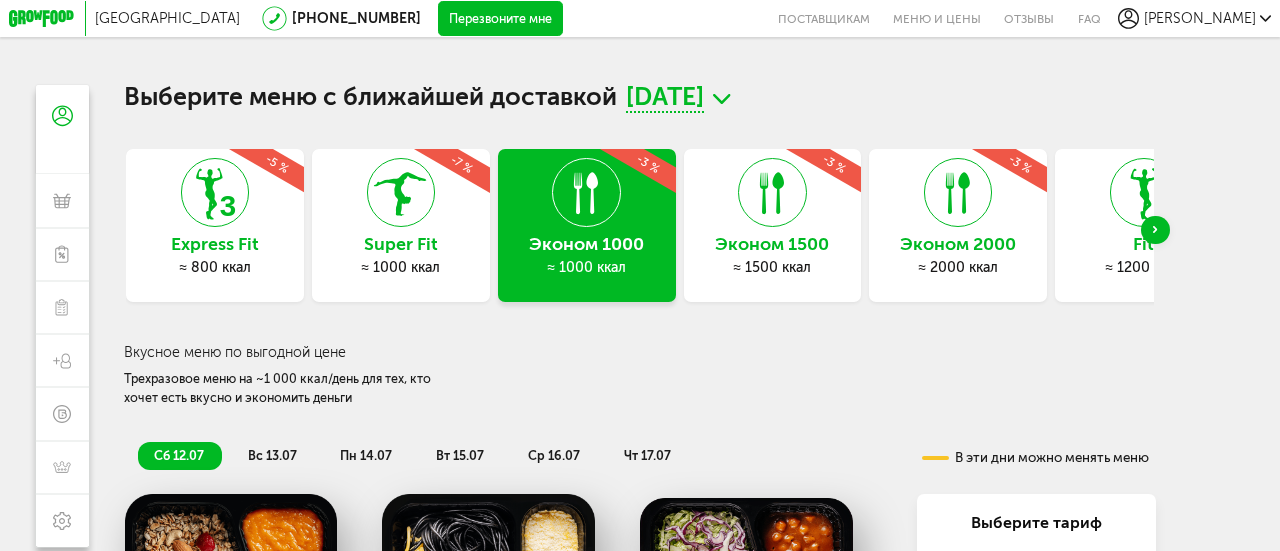click on "Express Fit" at bounding box center (215, 245) 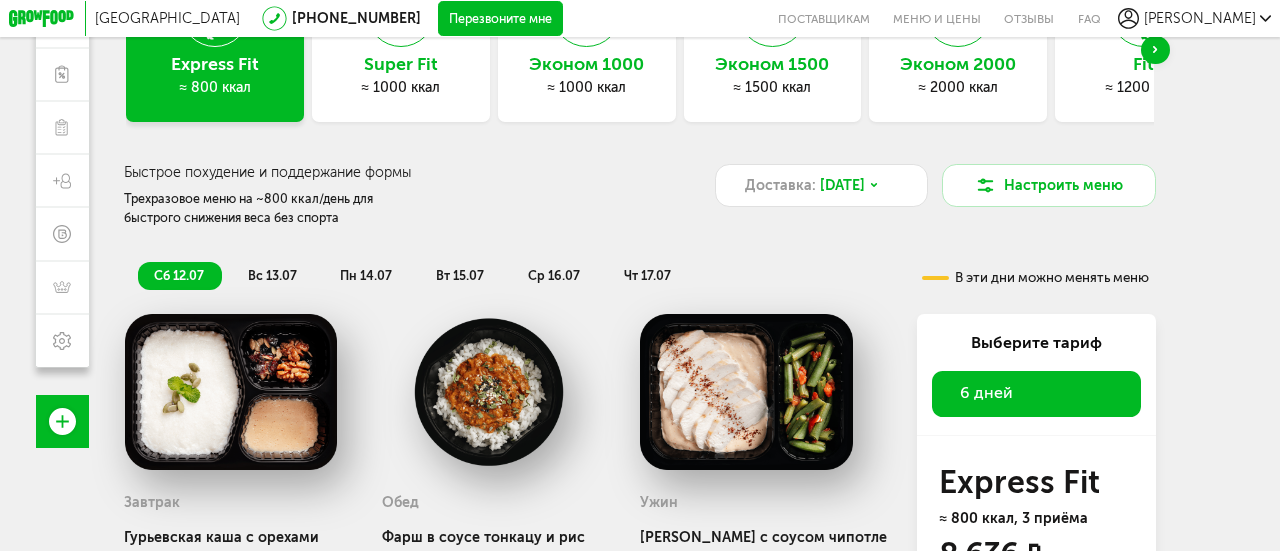 scroll, scrollTop: 200, scrollLeft: 0, axis: vertical 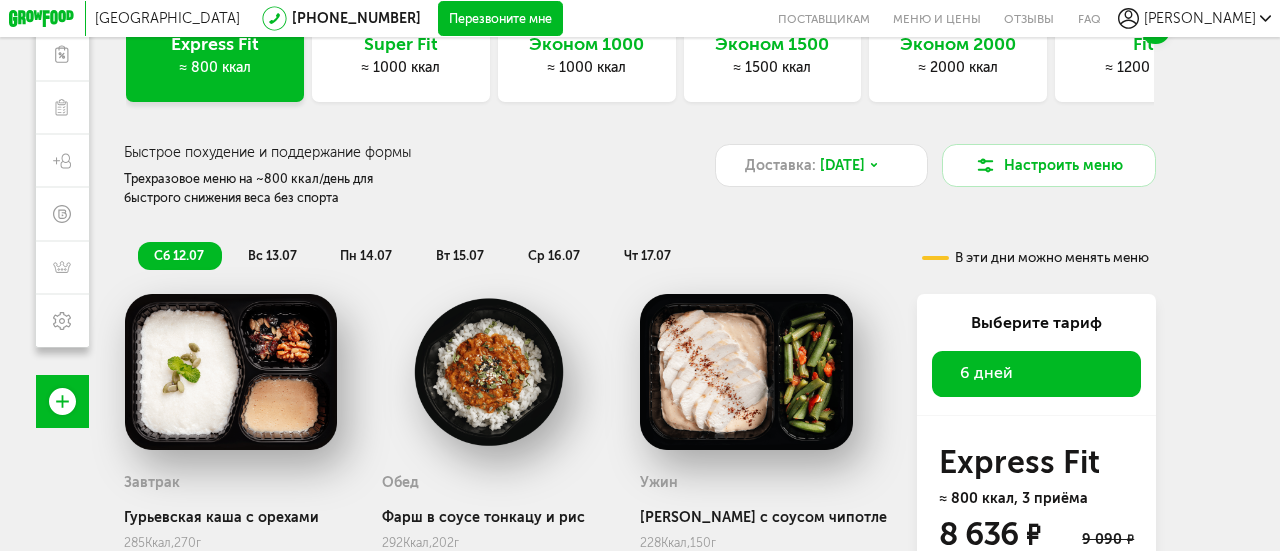 click on "пн 14.07" at bounding box center (366, 255) 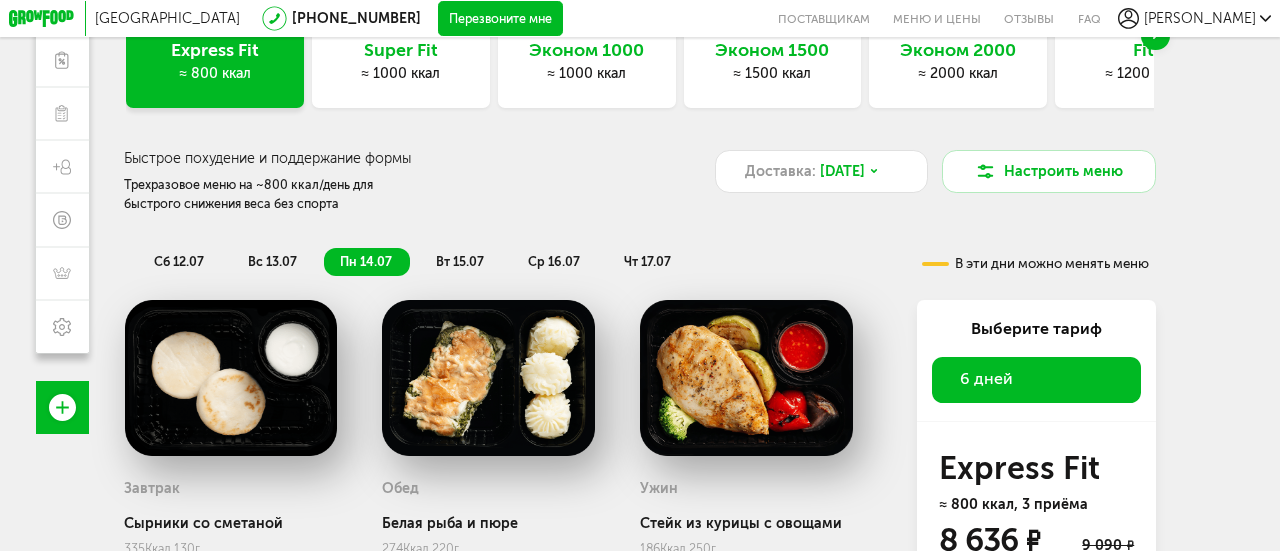 scroll, scrollTop: 200, scrollLeft: 0, axis: vertical 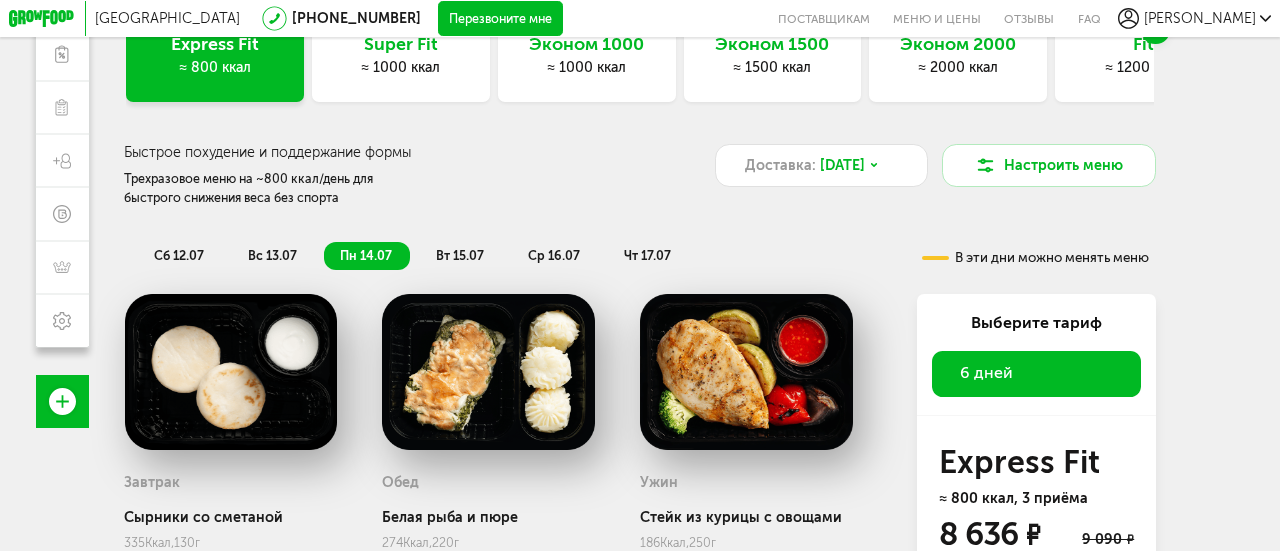 click on "вт 15.07" at bounding box center [460, 255] 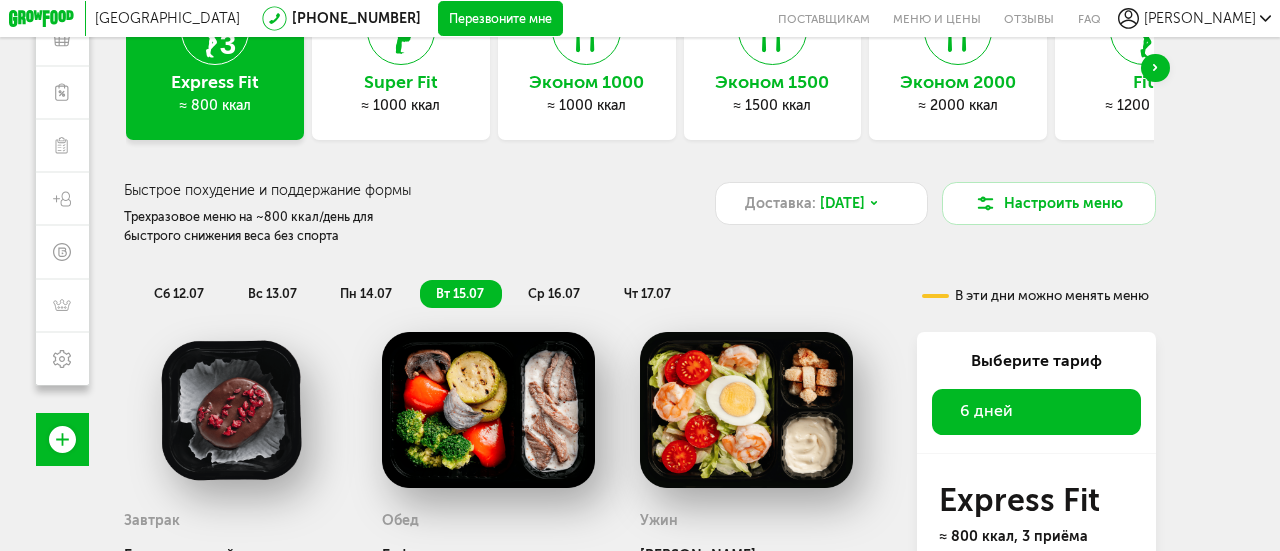 scroll, scrollTop: 140, scrollLeft: 0, axis: vertical 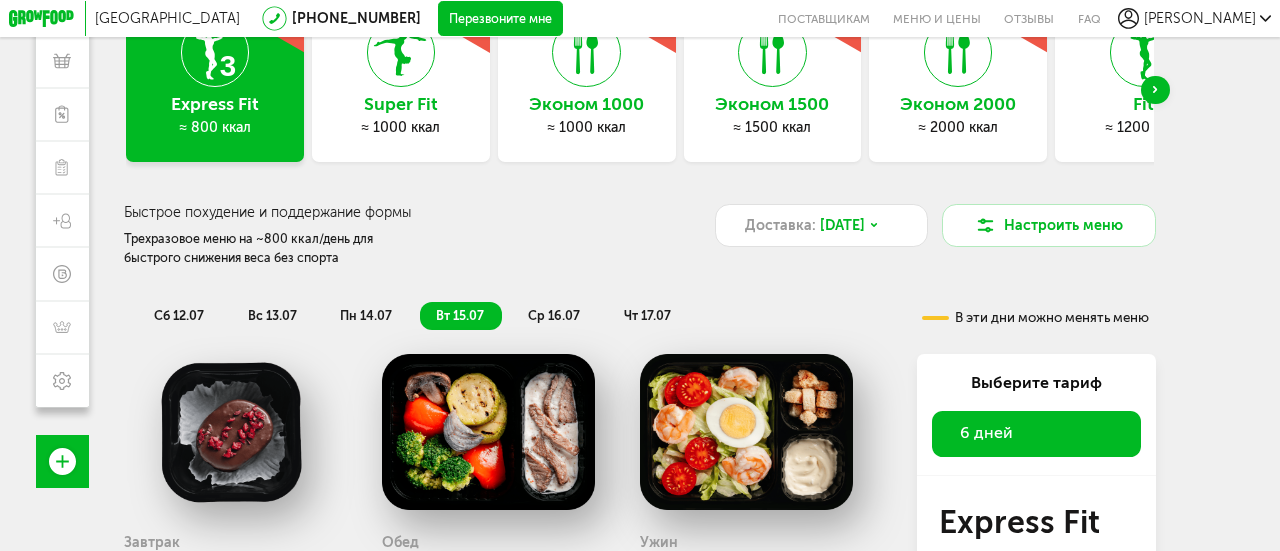 click on "ср 16.07" at bounding box center [554, 315] 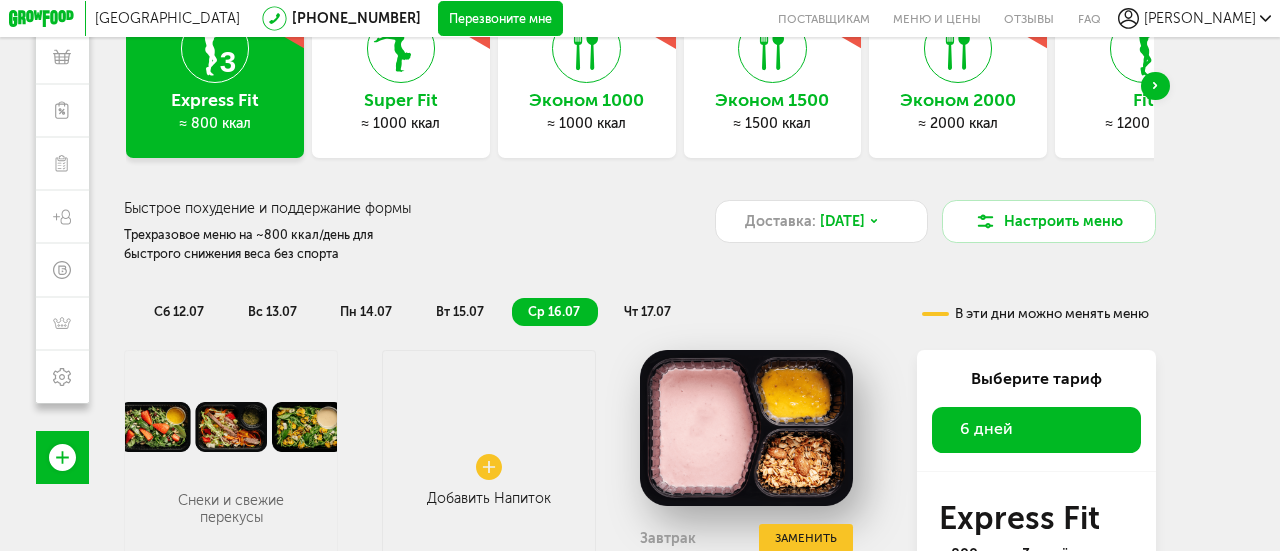 scroll, scrollTop: 140, scrollLeft: 0, axis: vertical 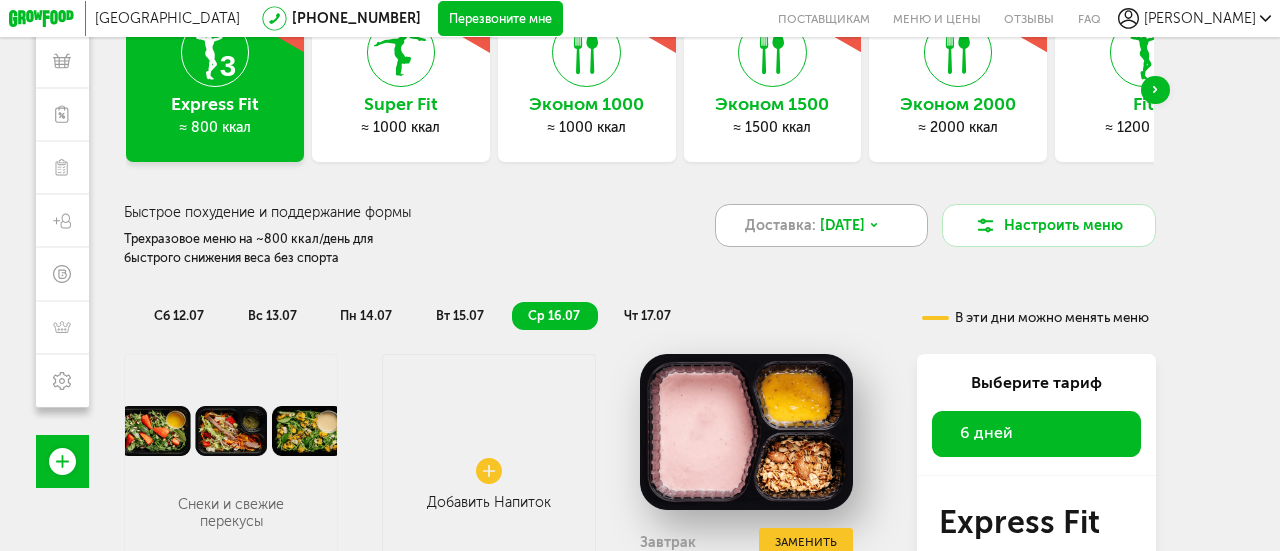 click on "Доставка:  12 июл, сб" at bounding box center (821, 225) 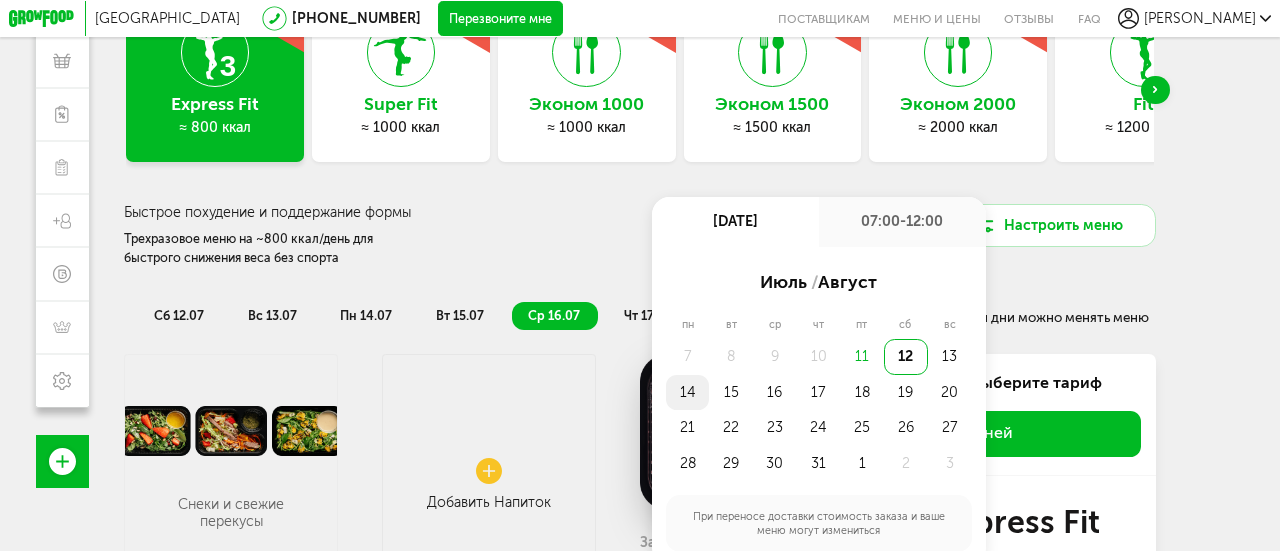click on "14" at bounding box center [688, 393] 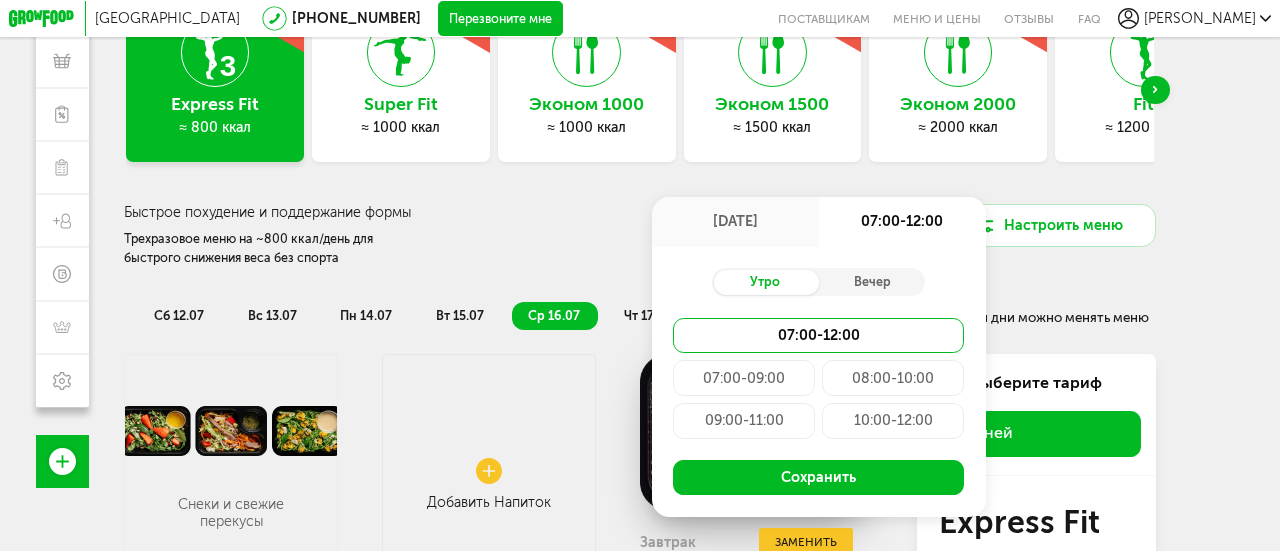 click on "07:00-09:00" at bounding box center (744, 378) 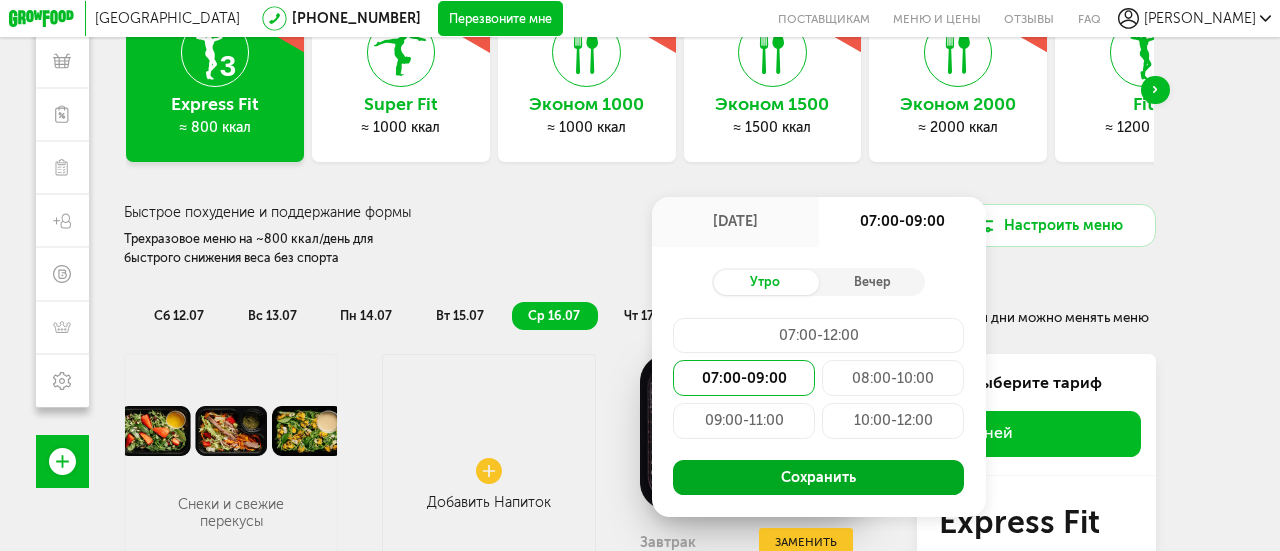click on "Сохранить" at bounding box center (819, 478) 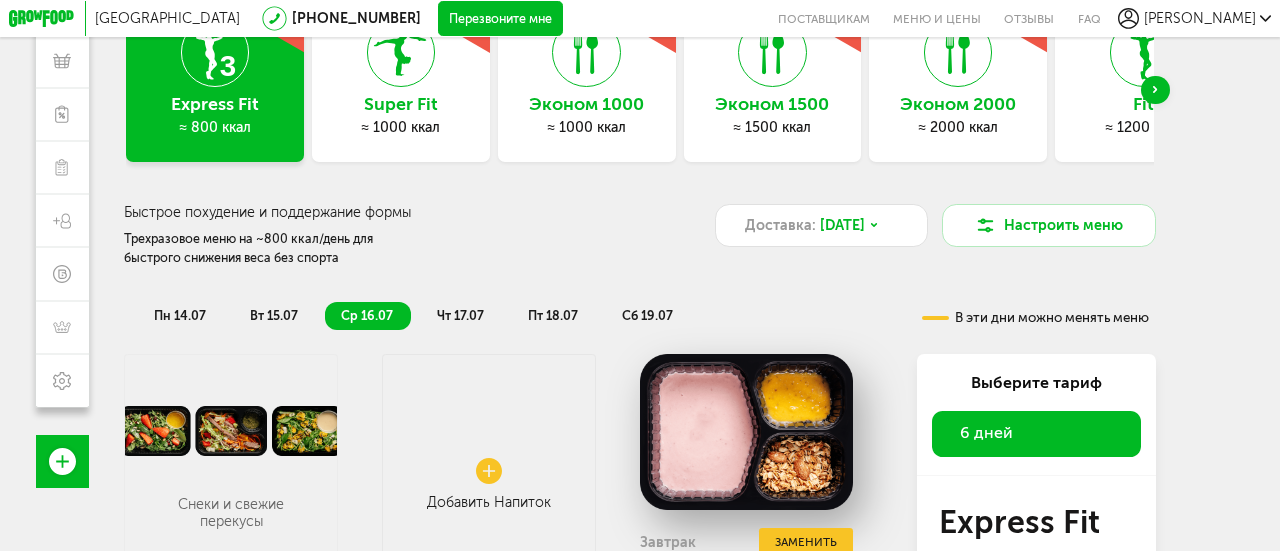 click on "пн 14.07" at bounding box center (180, 315) 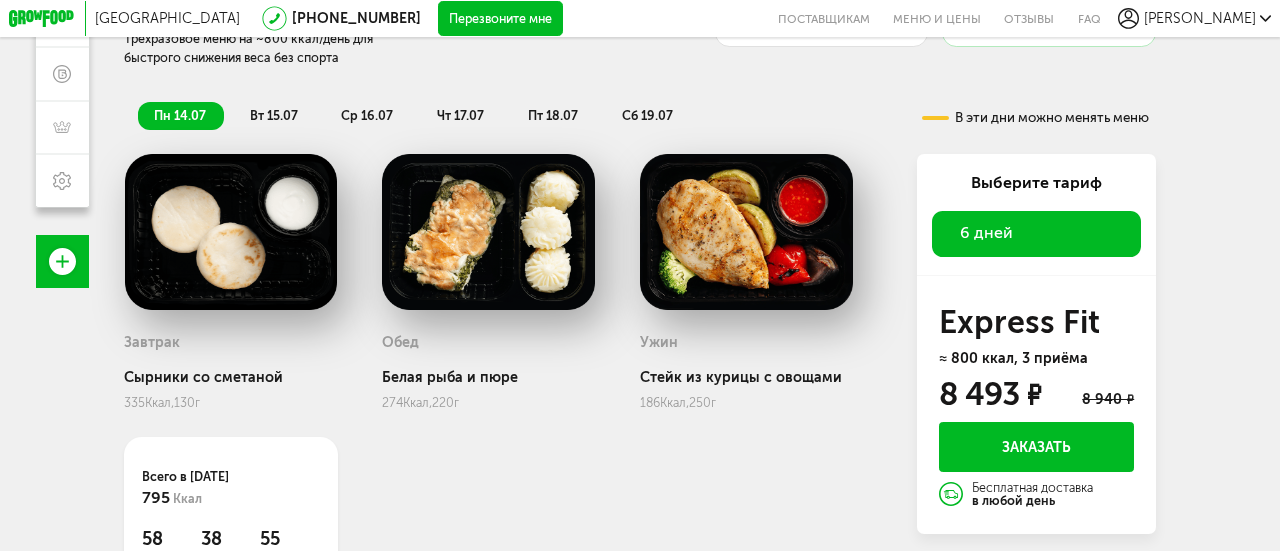scroll, scrollTop: 240, scrollLeft: 0, axis: vertical 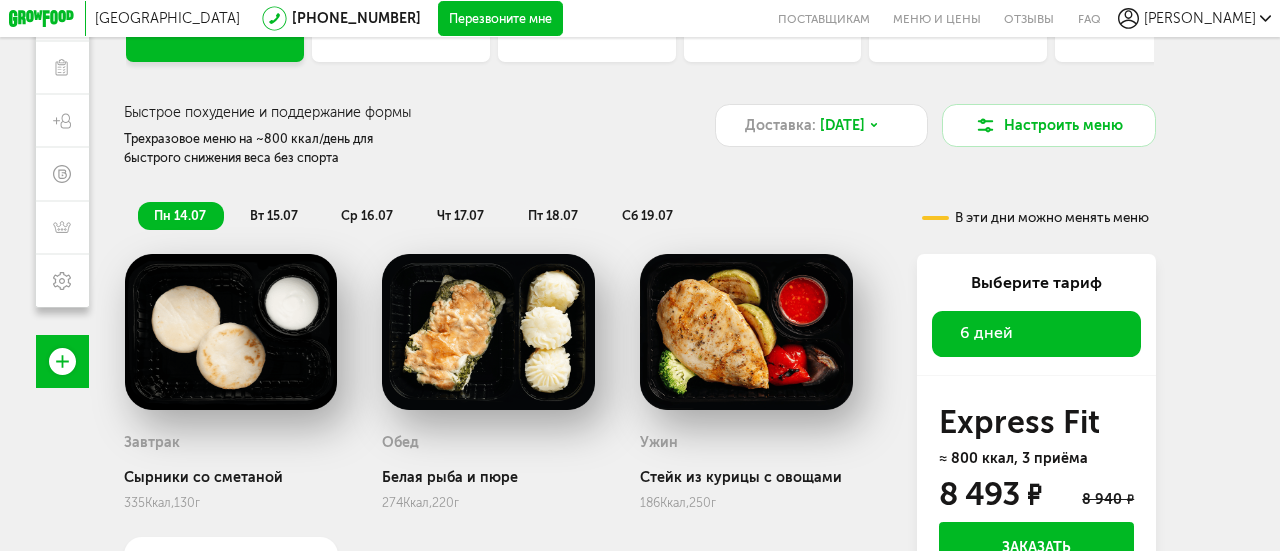 click on "вт 15.07" at bounding box center [274, 215] 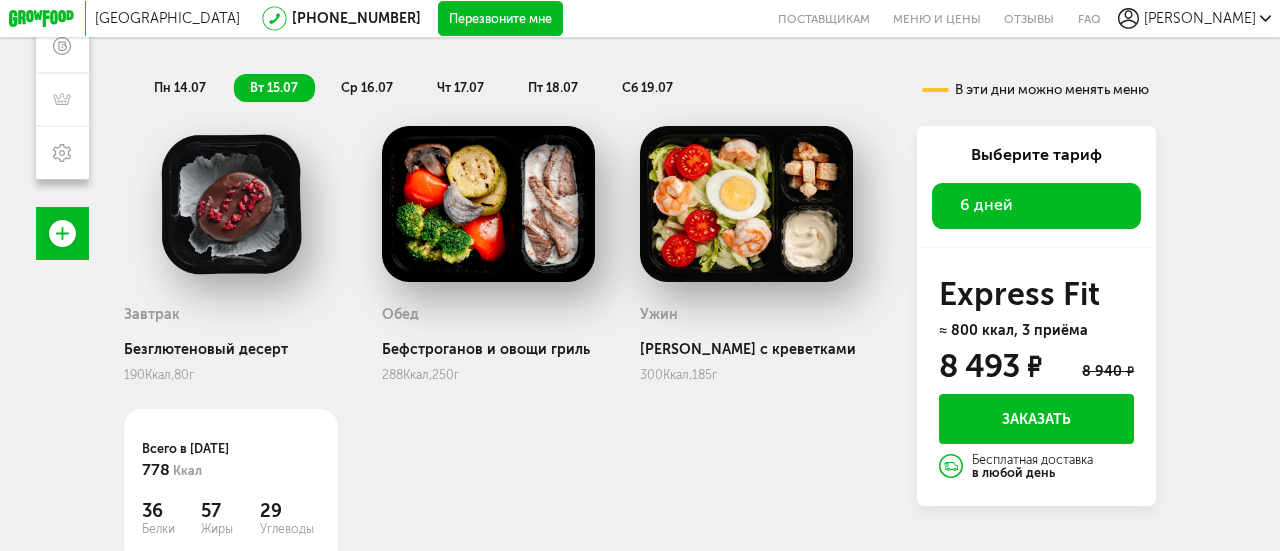 scroll, scrollTop: 240, scrollLeft: 0, axis: vertical 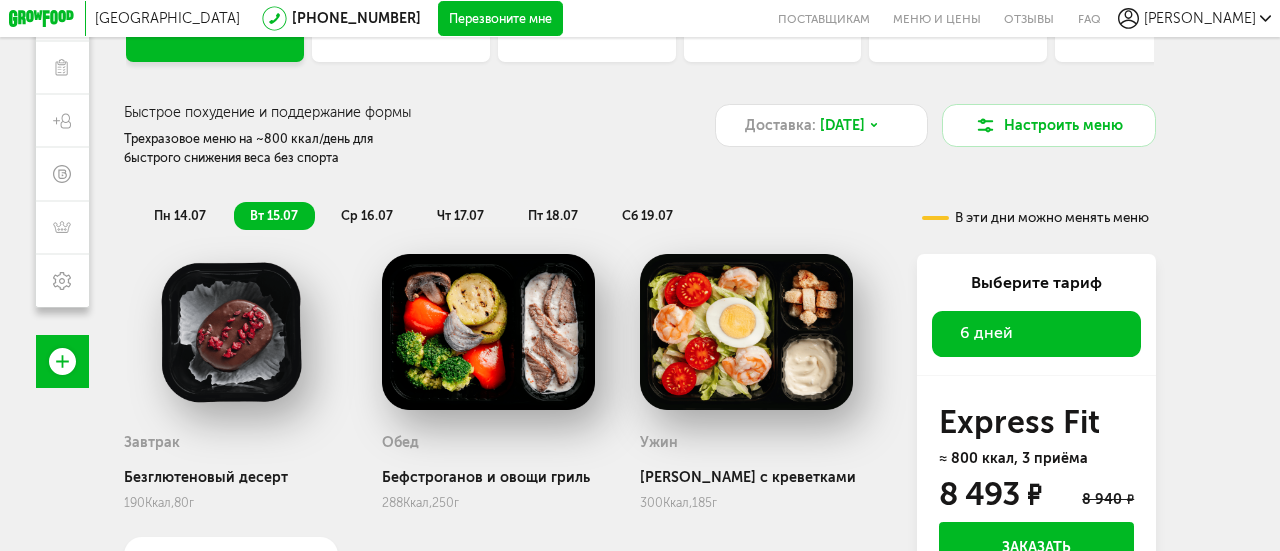 click on "ср 16.07" at bounding box center (367, 215) 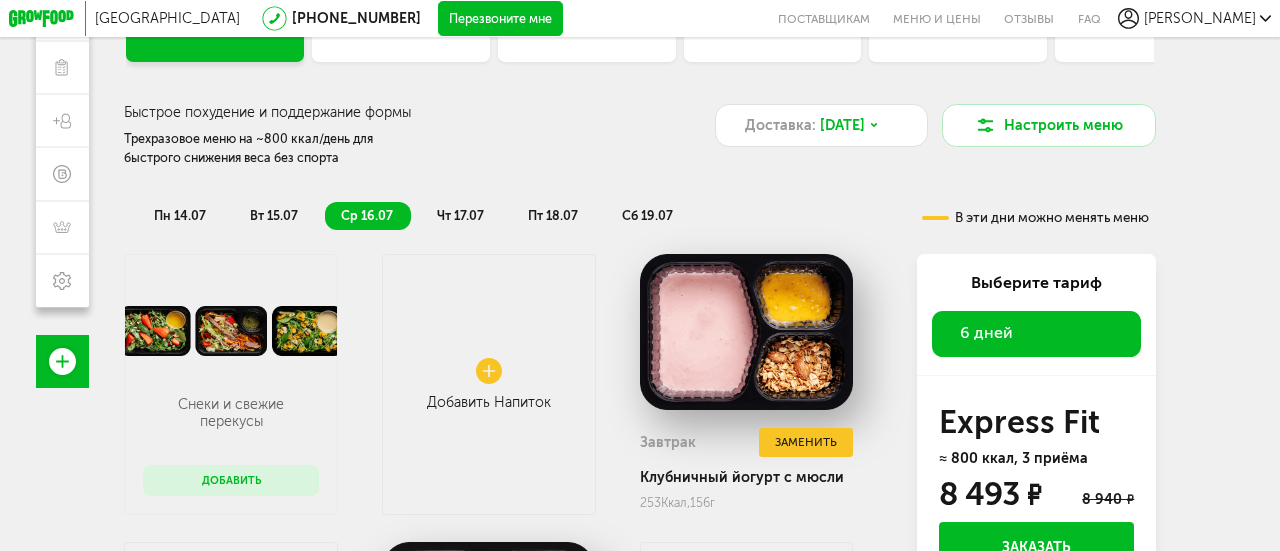 click on "вт 15.07" at bounding box center [274, 215] 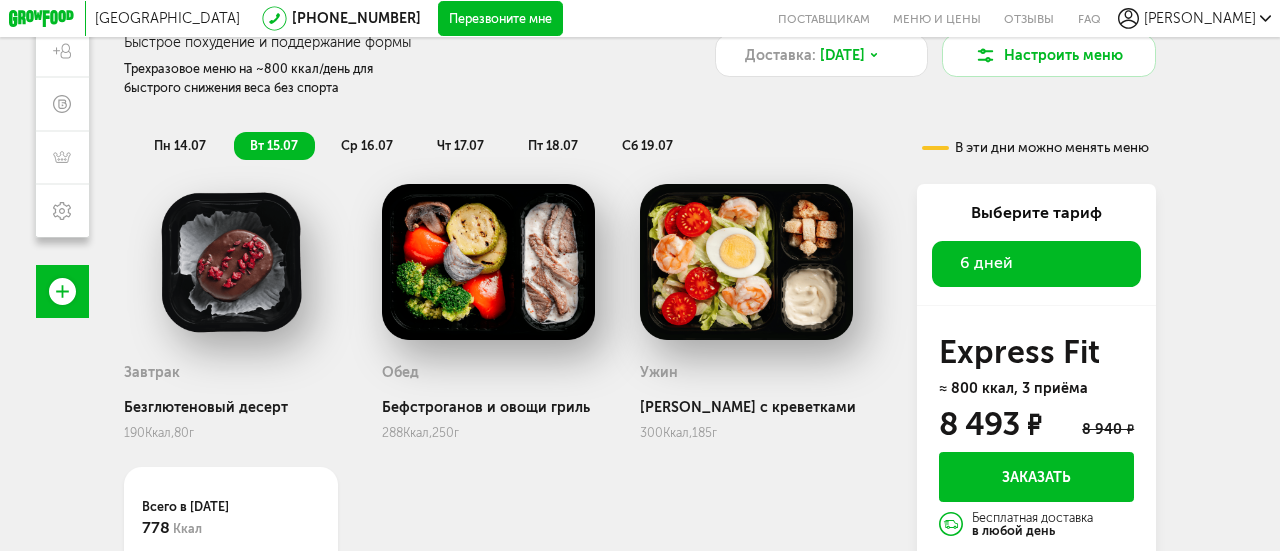 scroll, scrollTop: 340, scrollLeft: 0, axis: vertical 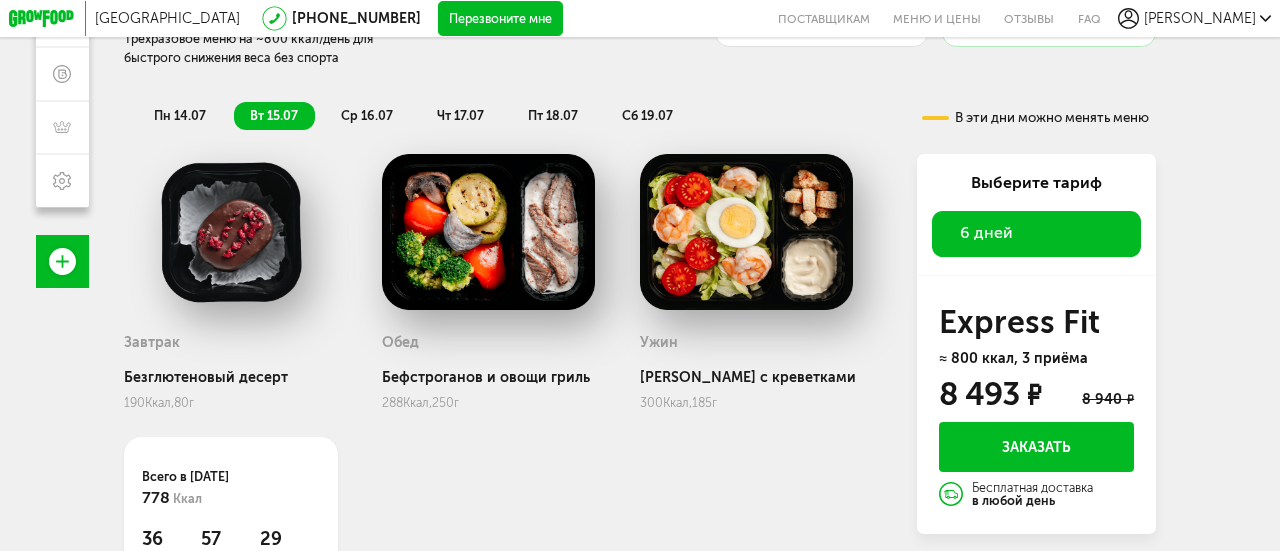 click on "ср 16.07" at bounding box center (367, 115) 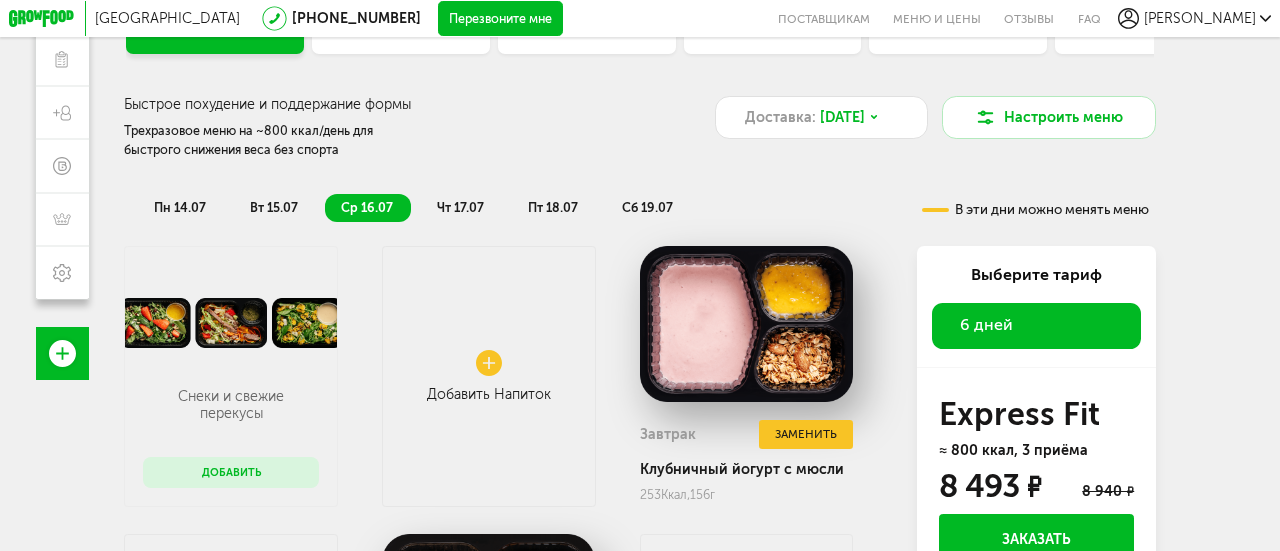 scroll, scrollTop: 140, scrollLeft: 0, axis: vertical 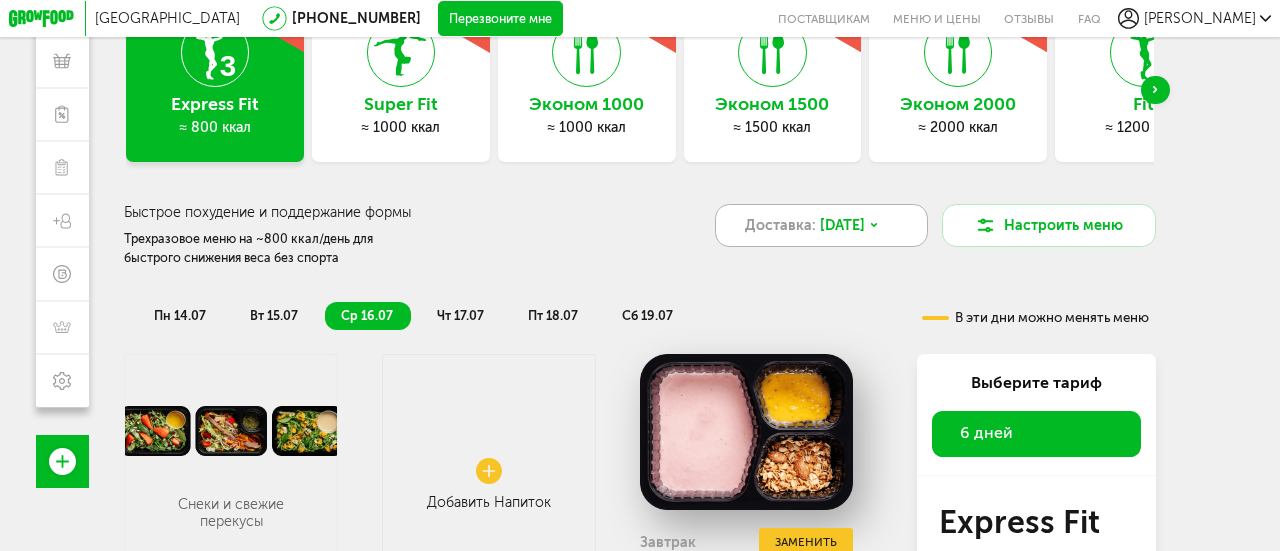 click 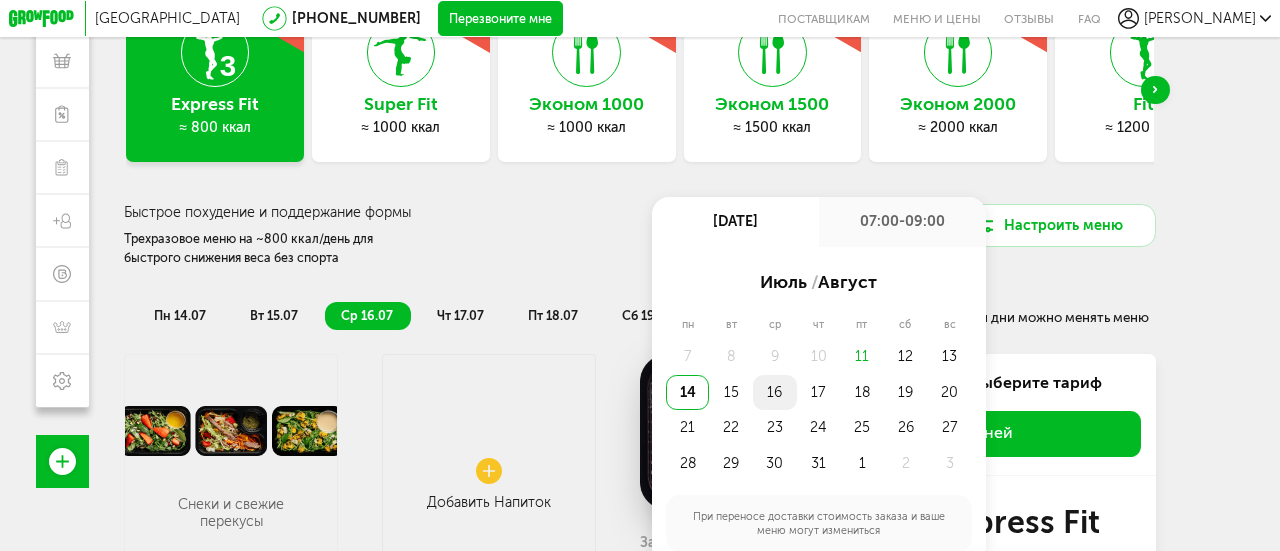 click on "16" at bounding box center [775, 393] 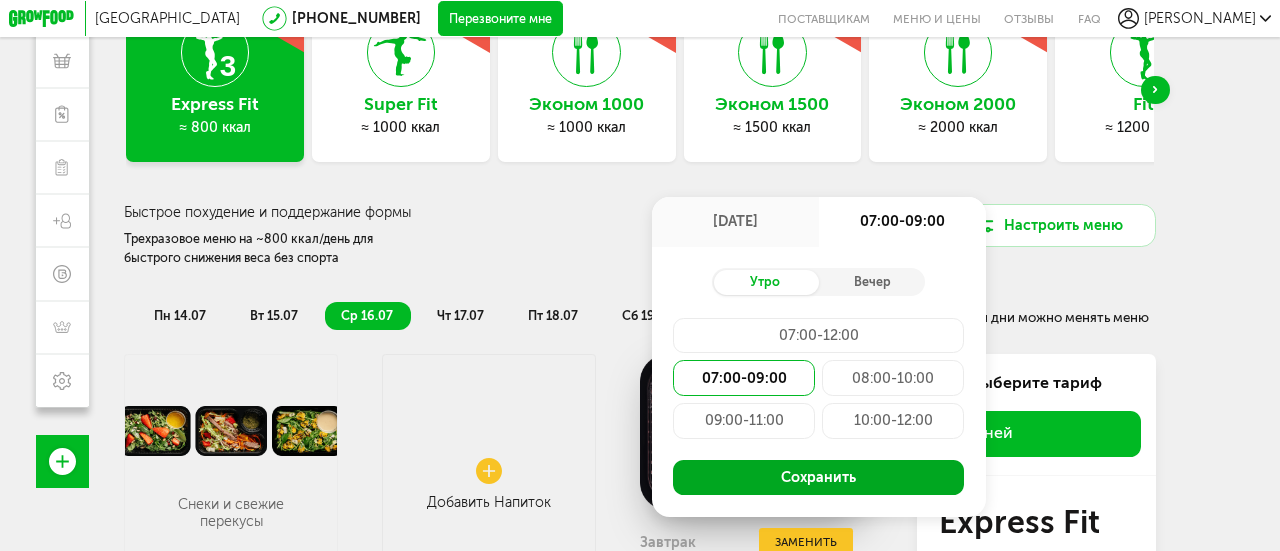 click on "Сохранить" at bounding box center [819, 478] 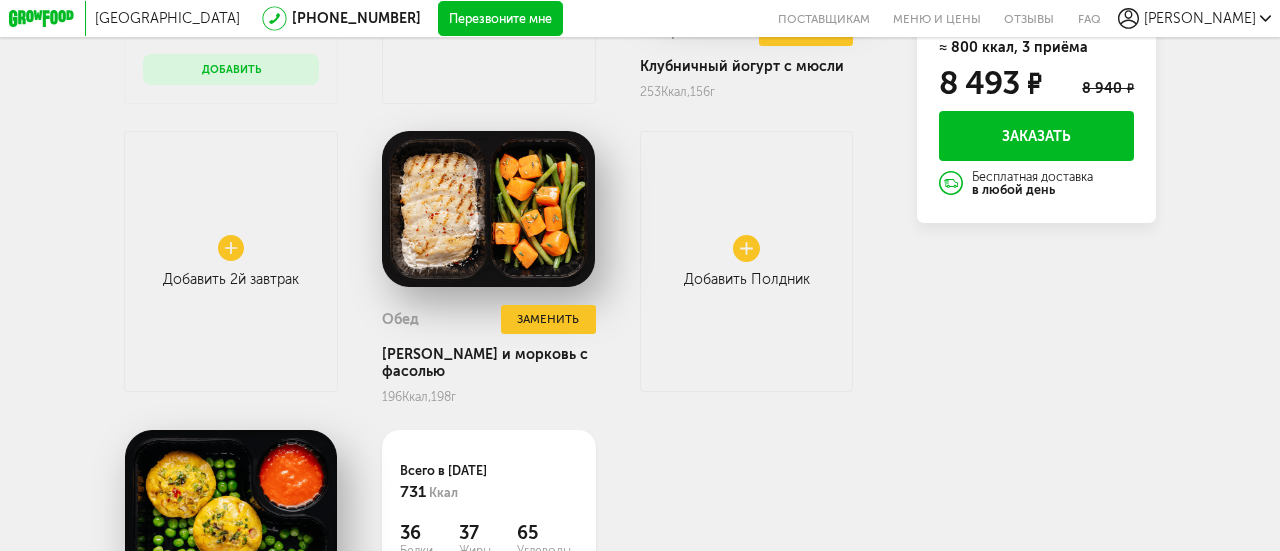scroll, scrollTop: 633, scrollLeft: 0, axis: vertical 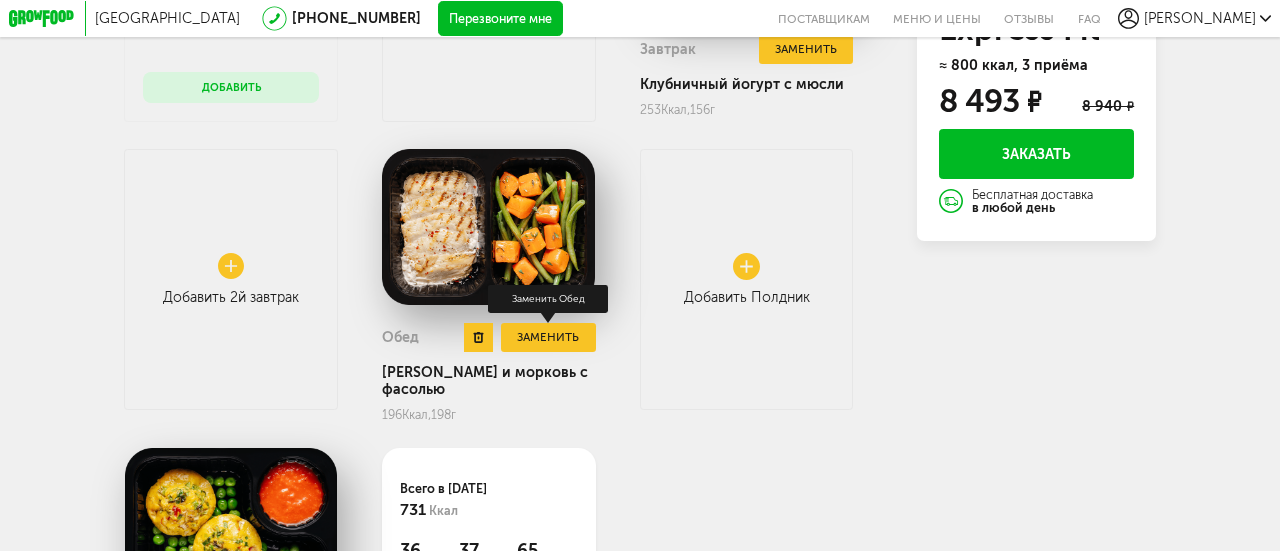 click on "Заменить" at bounding box center [548, 337] 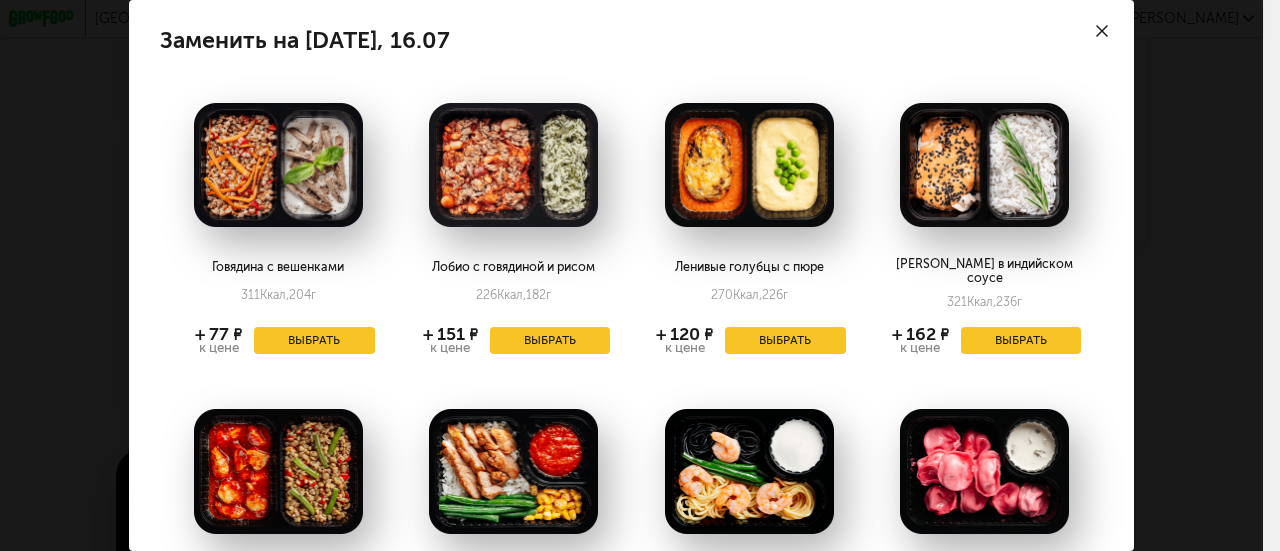 click at bounding box center (1103, 31) 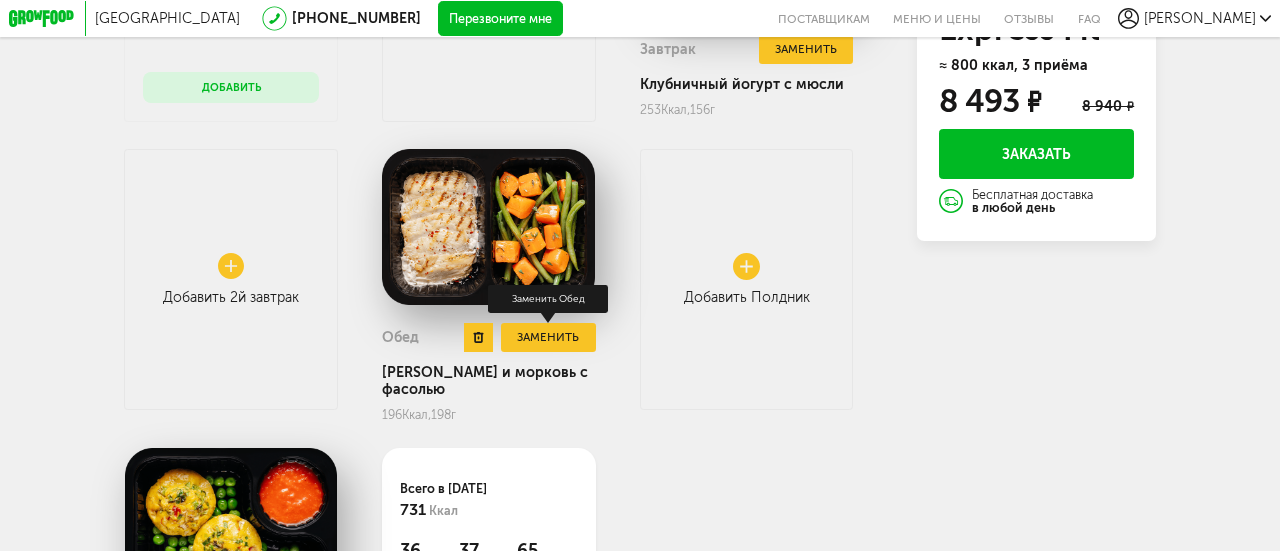 click on "Заменить" at bounding box center [548, 337] 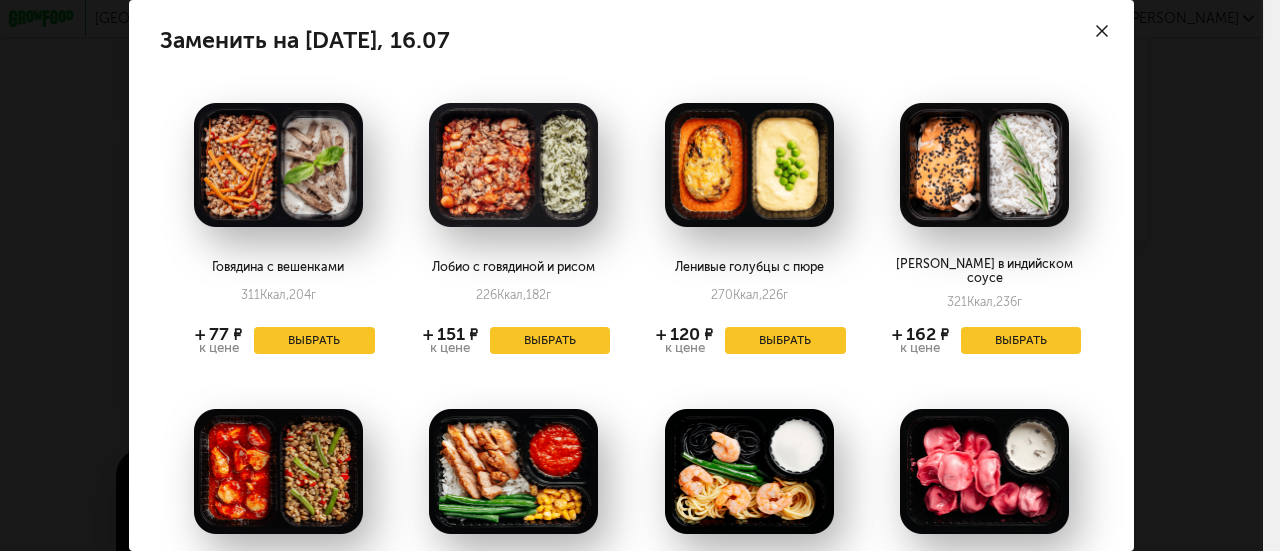click at bounding box center [1103, 31] 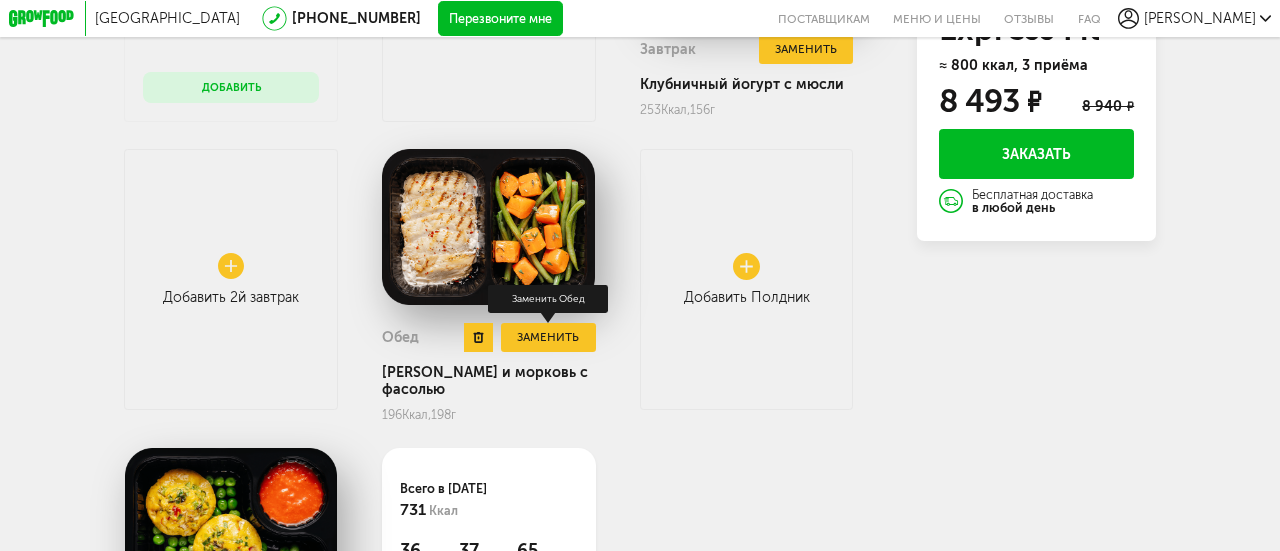 click on "Заменить" at bounding box center [548, 337] 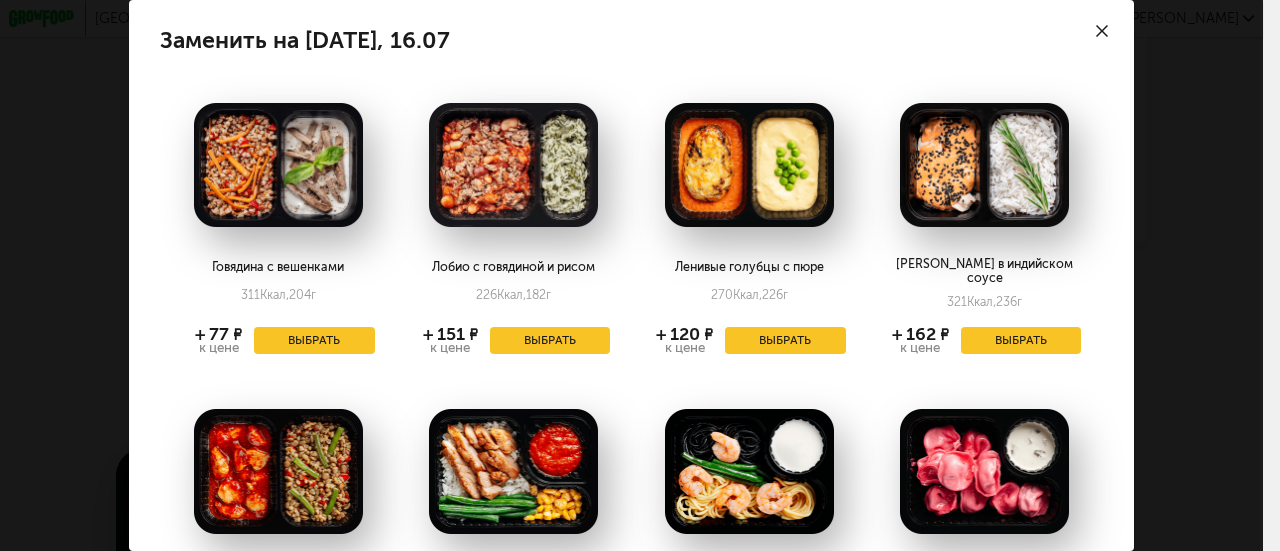 scroll, scrollTop: 100, scrollLeft: 0, axis: vertical 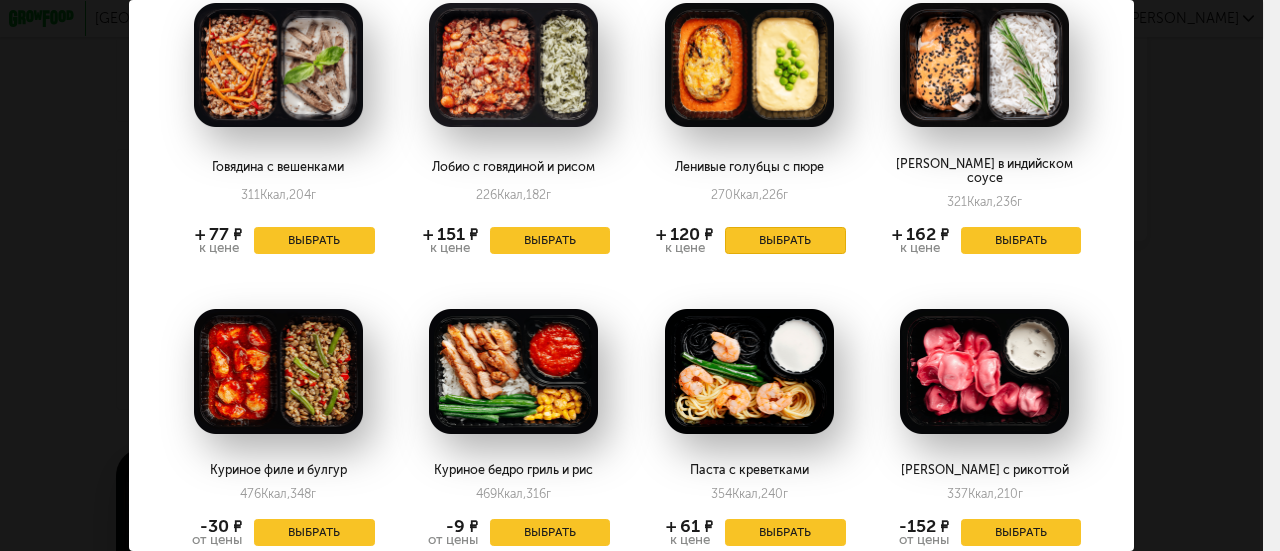 click on "Выбрать" at bounding box center (785, 240) 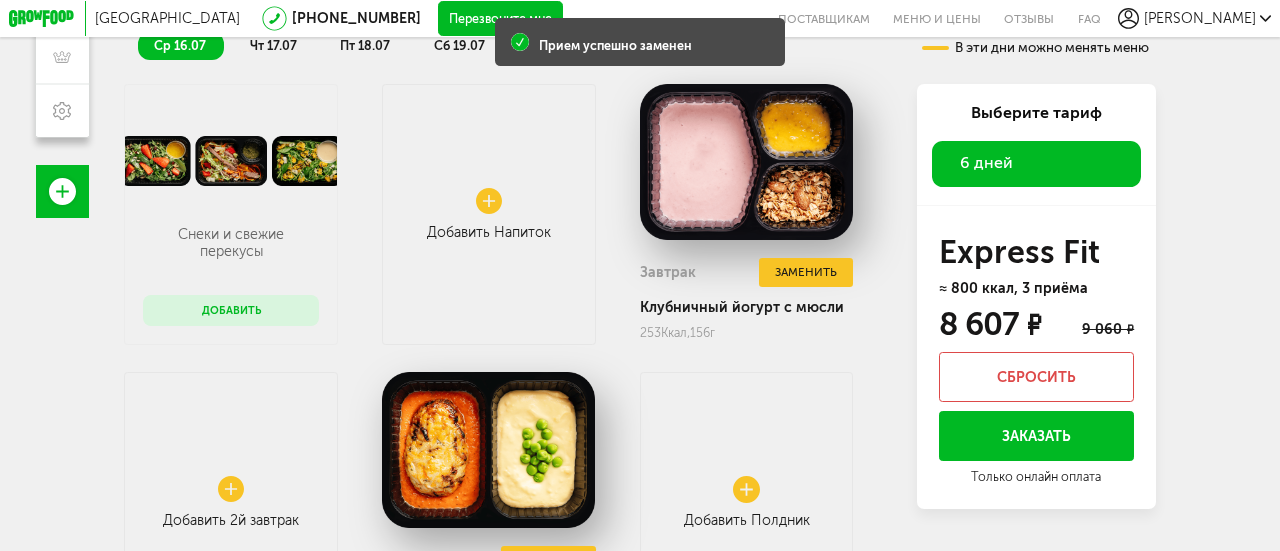 scroll, scrollTop: 233, scrollLeft: 0, axis: vertical 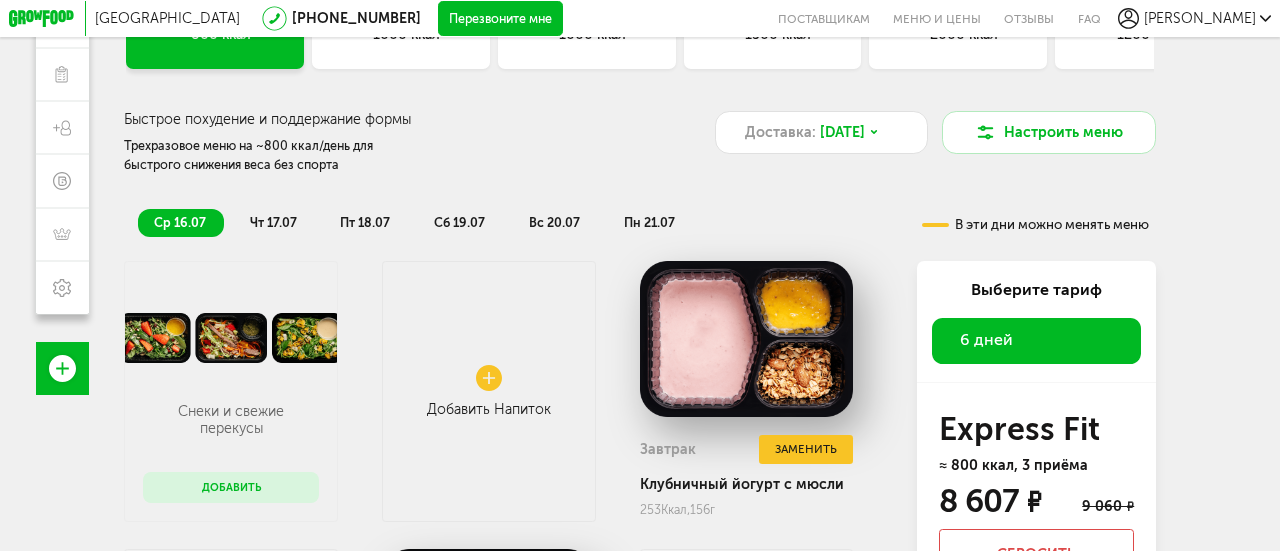 click on "чт 17.07" at bounding box center [273, 222] 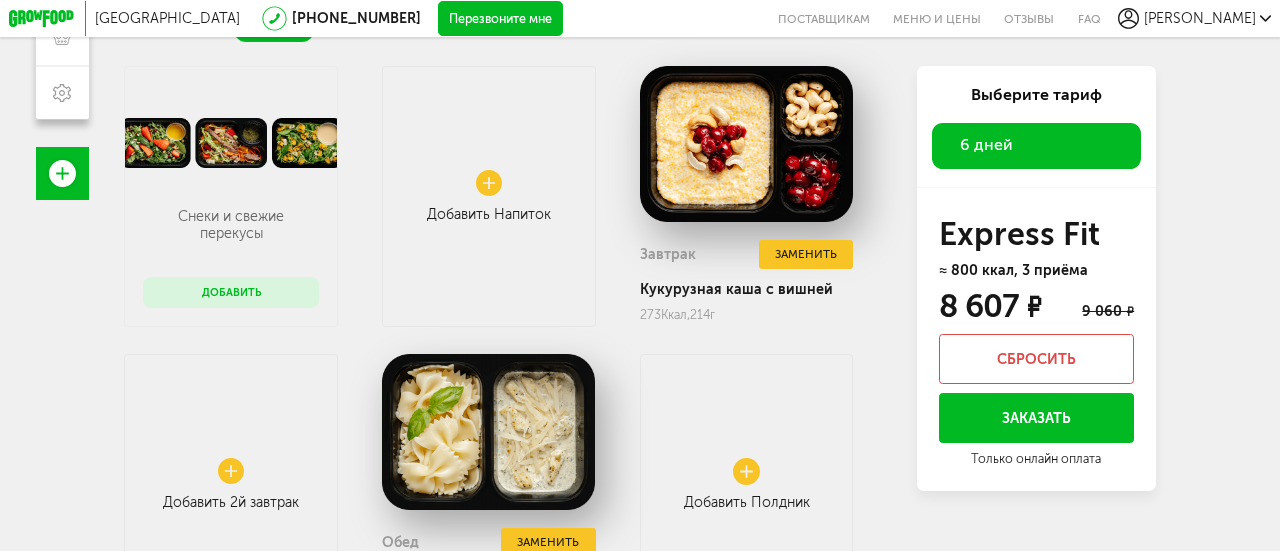 scroll, scrollTop: 533, scrollLeft: 0, axis: vertical 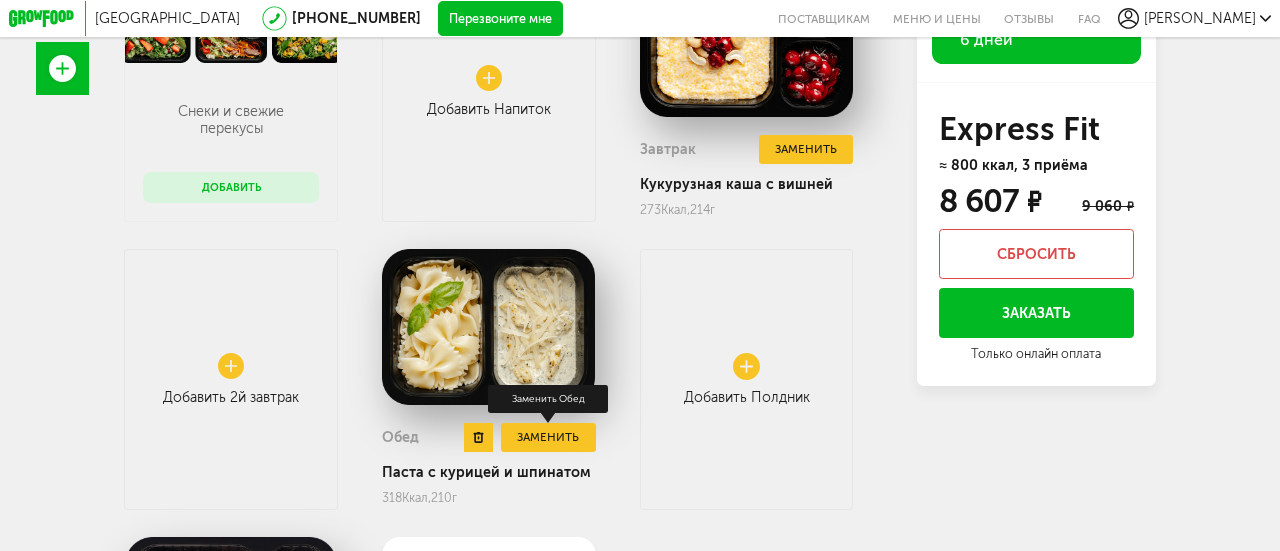 click on "Заменить" at bounding box center [548, 437] 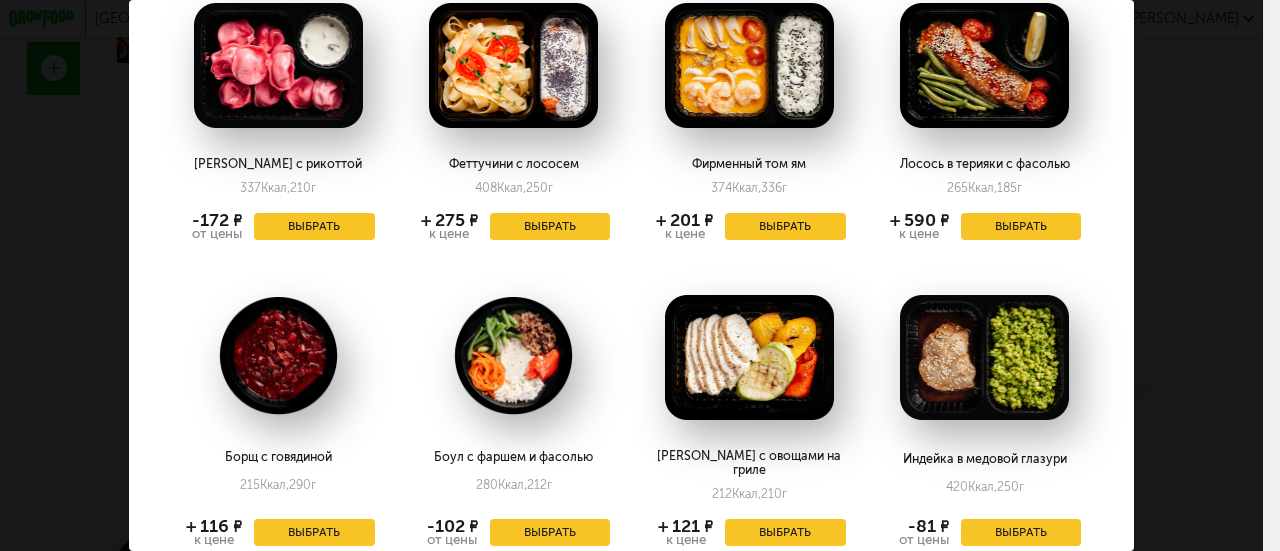 scroll, scrollTop: 700, scrollLeft: 0, axis: vertical 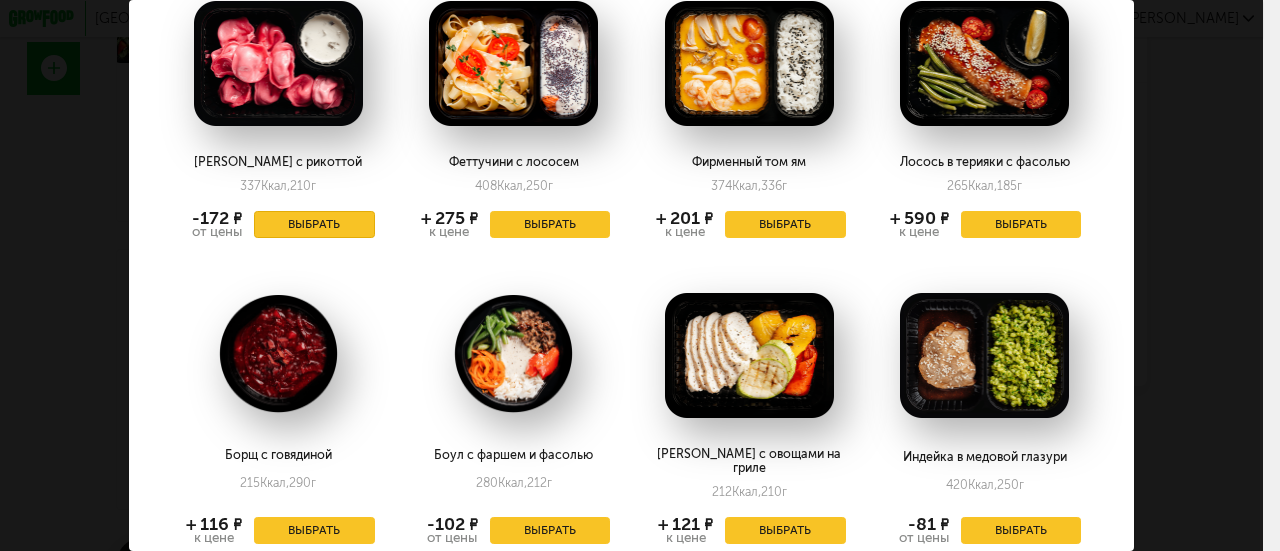 click on "Выбрать" at bounding box center (314, 224) 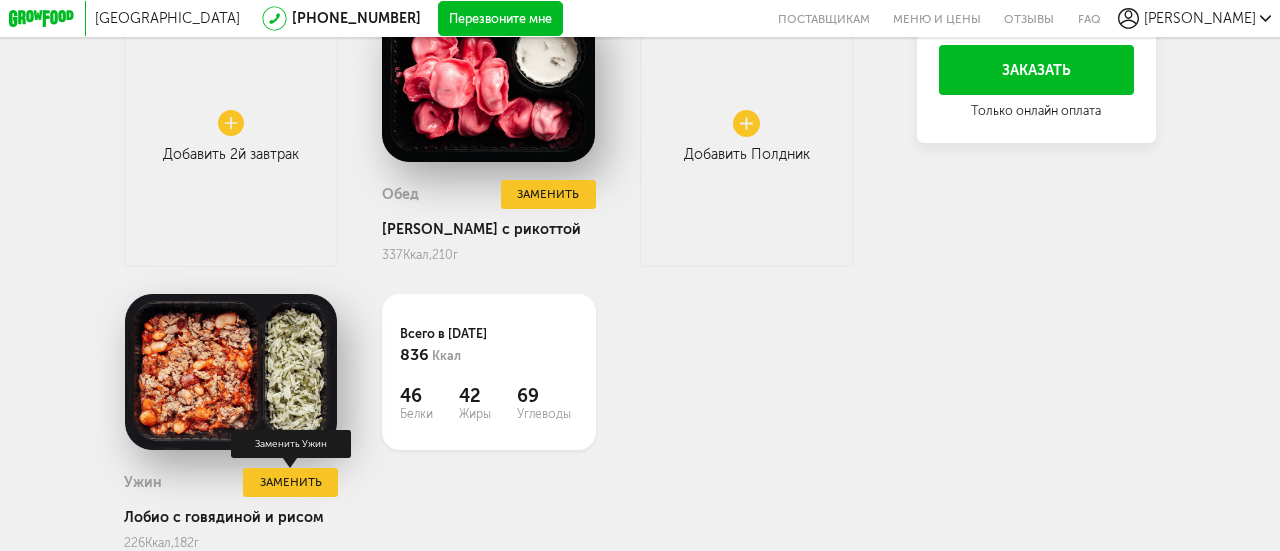 scroll, scrollTop: 833, scrollLeft: 0, axis: vertical 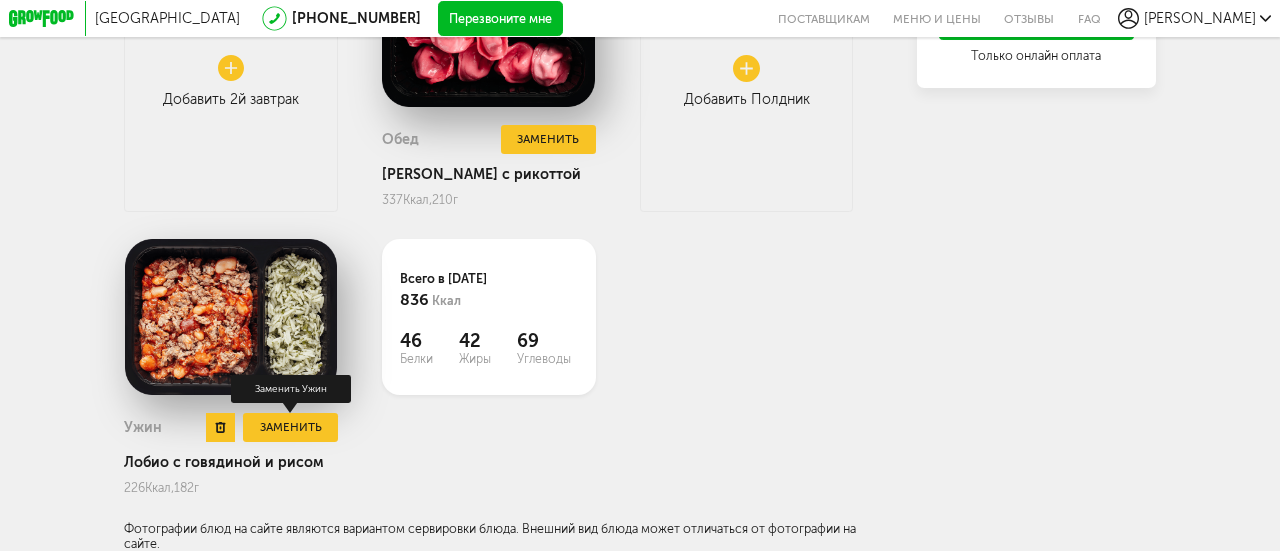 click on "Заменить" at bounding box center [290, 427] 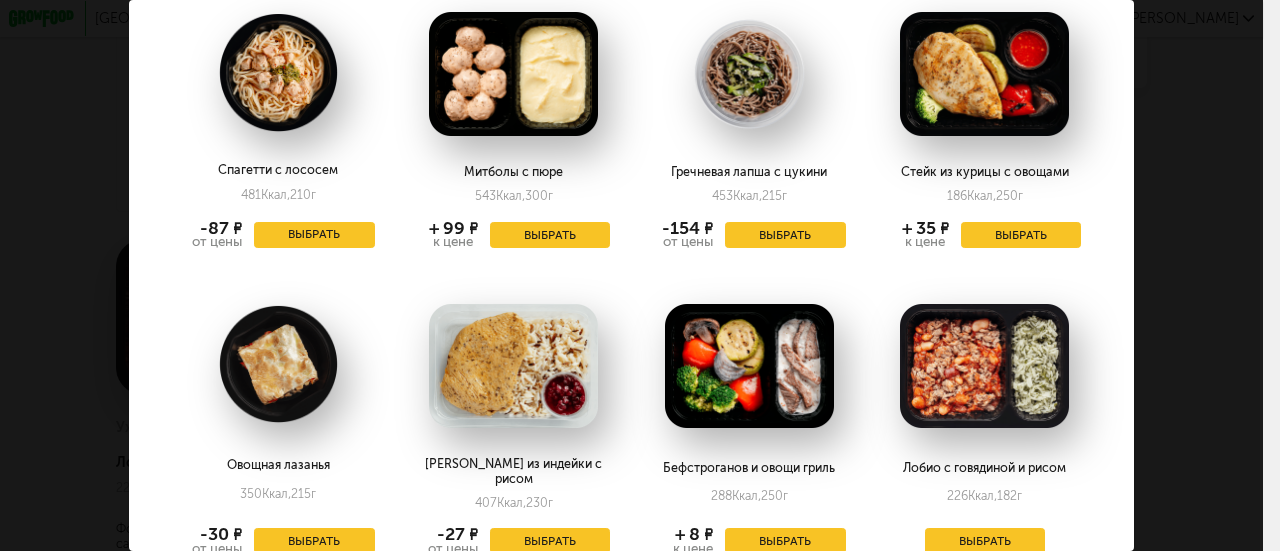 scroll, scrollTop: 1906, scrollLeft: 0, axis: vertical 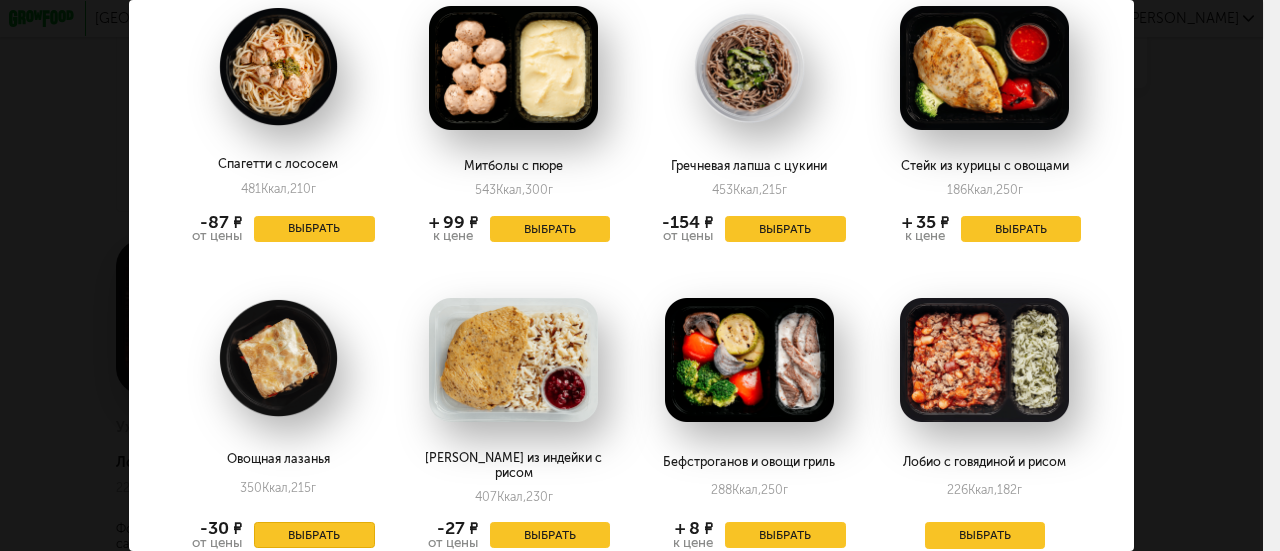 click on "Выбрать" at bounding box center (314, 535) 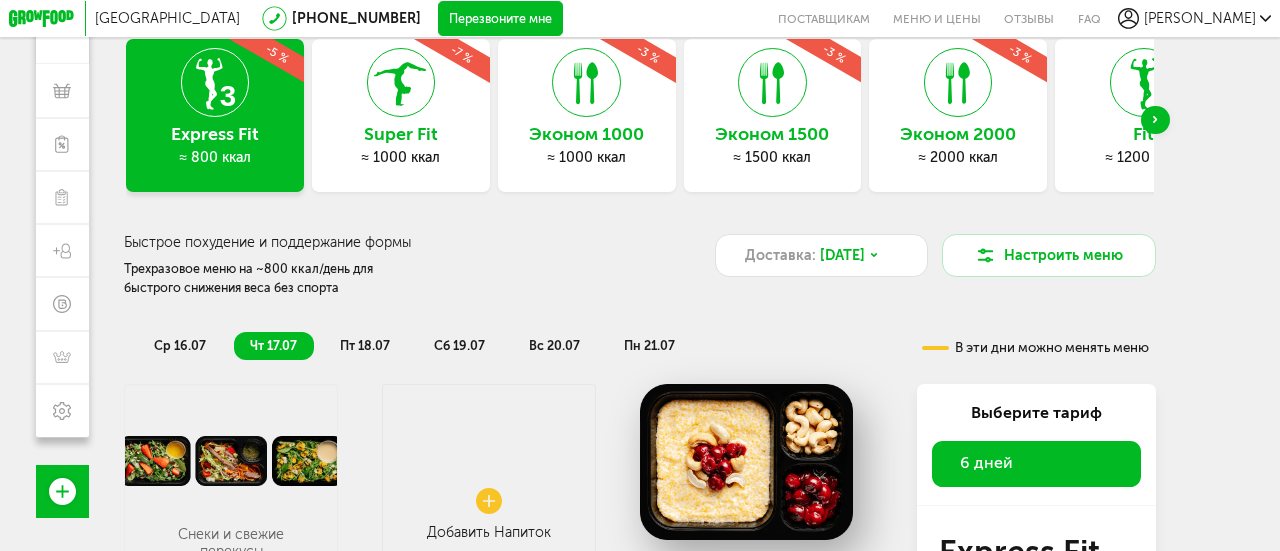 scroll, scrollTop: 0, scrollLeft: 0, axis: both 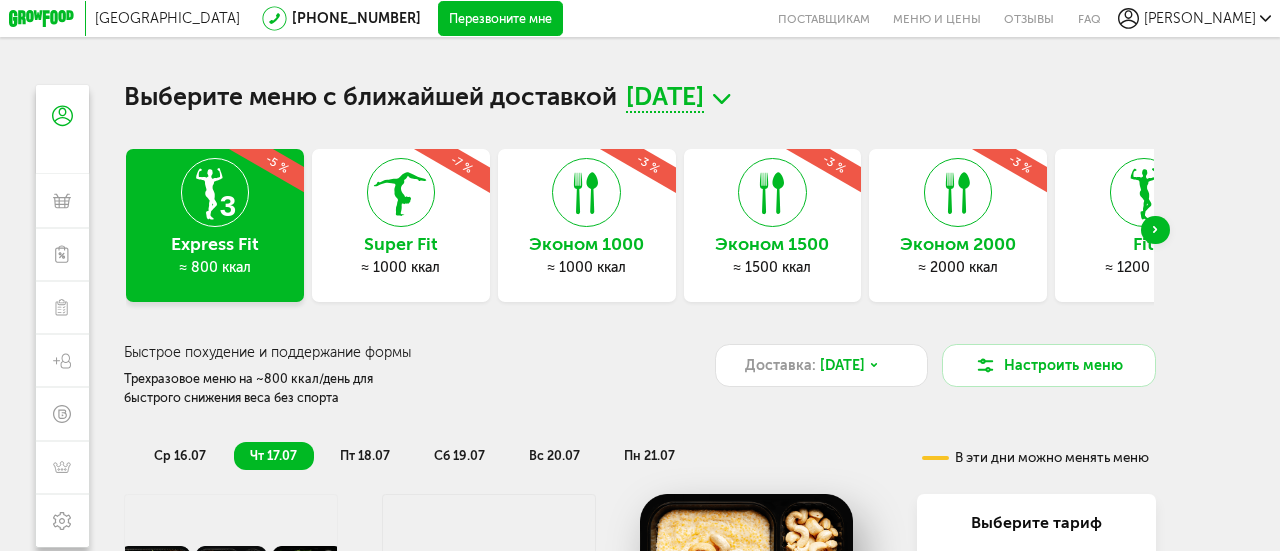 click on "пт 18.07" at bounding box center [365, 455] 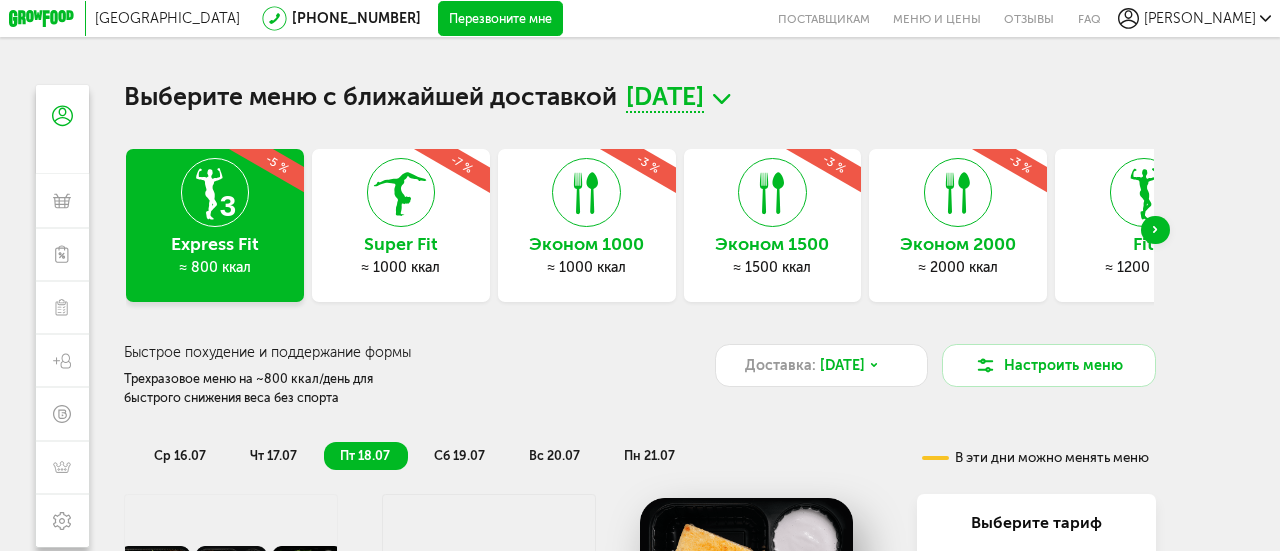 click on "ср 16.07" at bounding box center [180, 455] 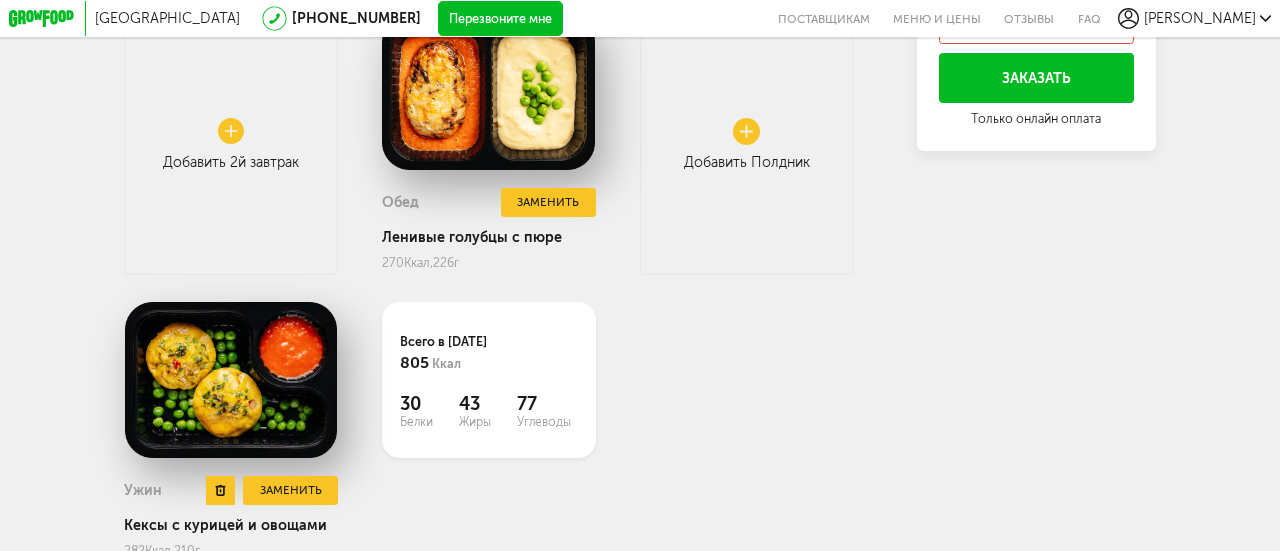 scroll, scrollTop: 800, scrollLeft: 0, axis: vertical 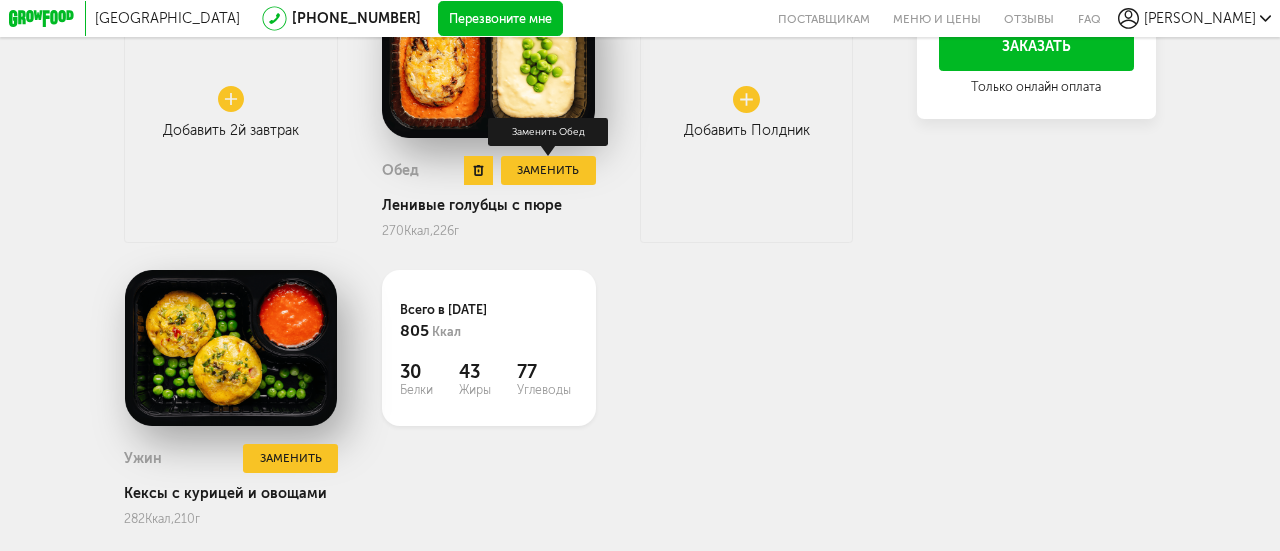 click on "Заменить" at bounding box center (548, 170) 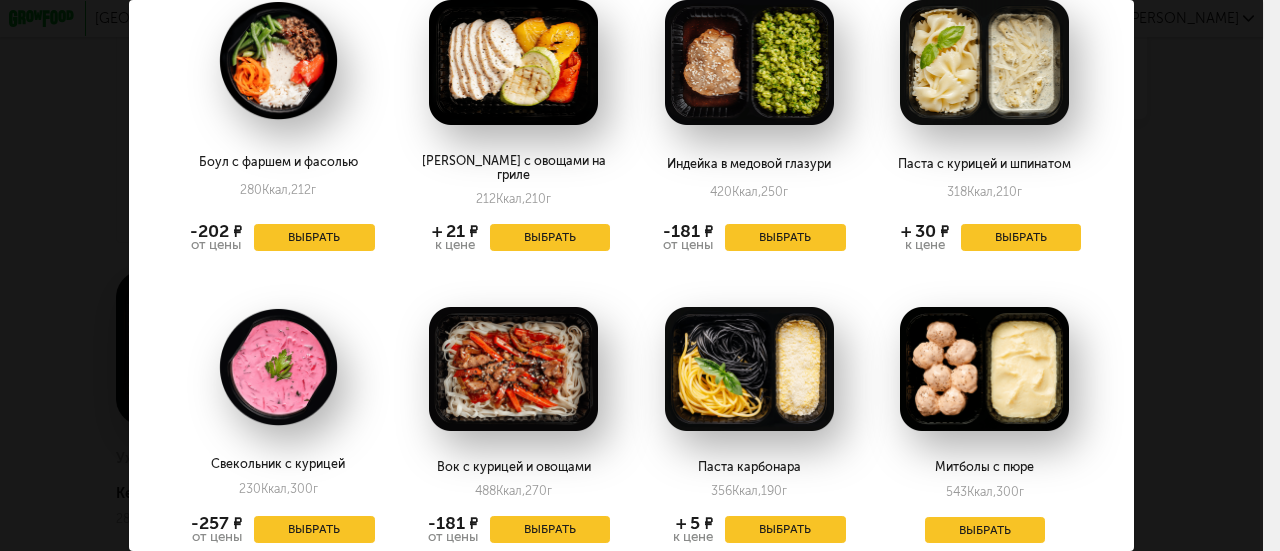 scroll, scrollTop: 1100, scrollLeft: 0, axis: vertical 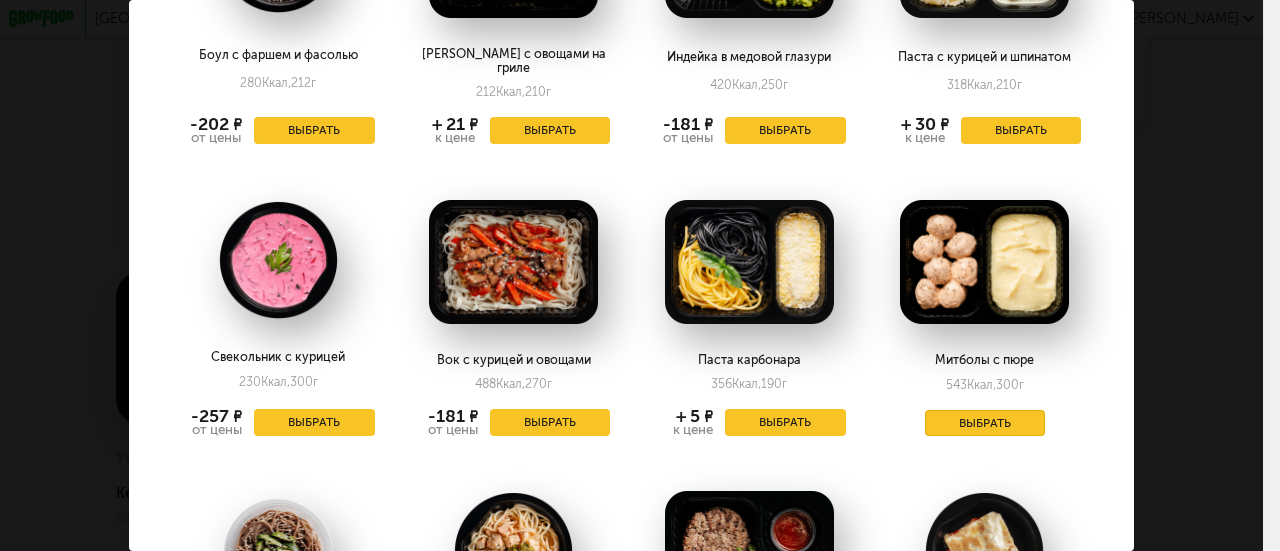 click on "Выбрать" at bounding box center (985, 423) 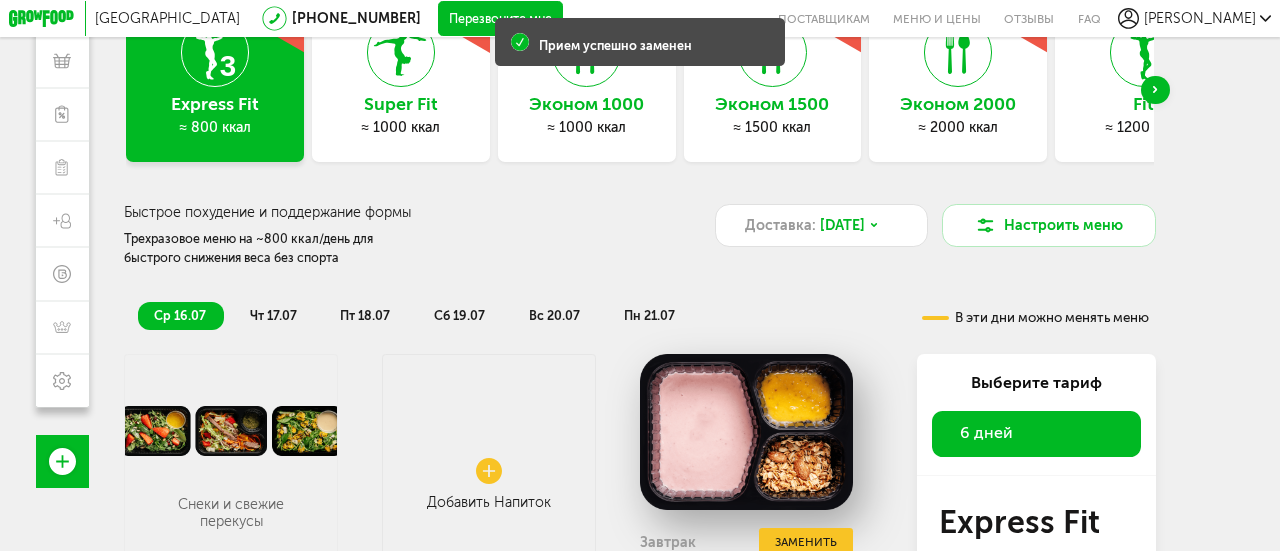 scroll, scrollTop: 133, scrollLeft: 0, axis: vertical 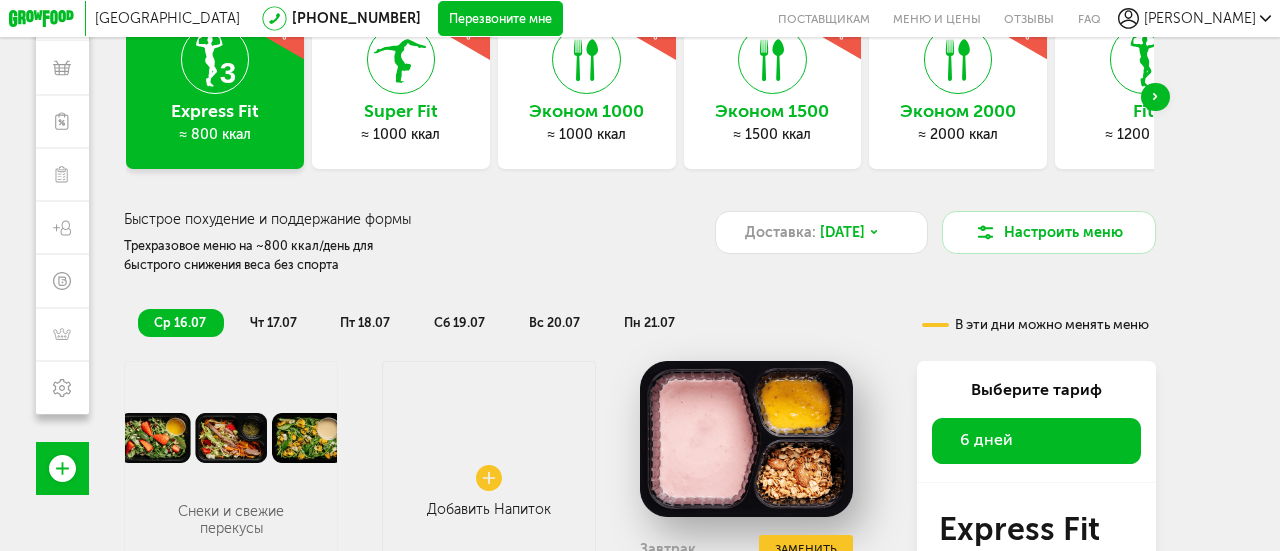 click on "чт 17.07" at bounding box center [273, 322] 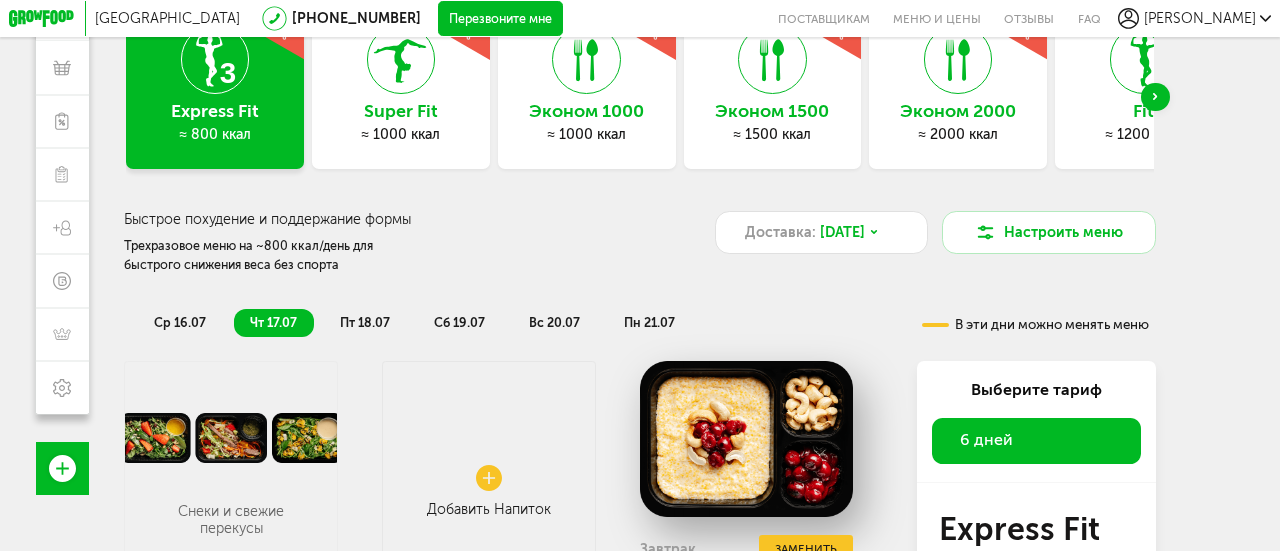 click on "пт 18.07" at bounding box center [365, 322] 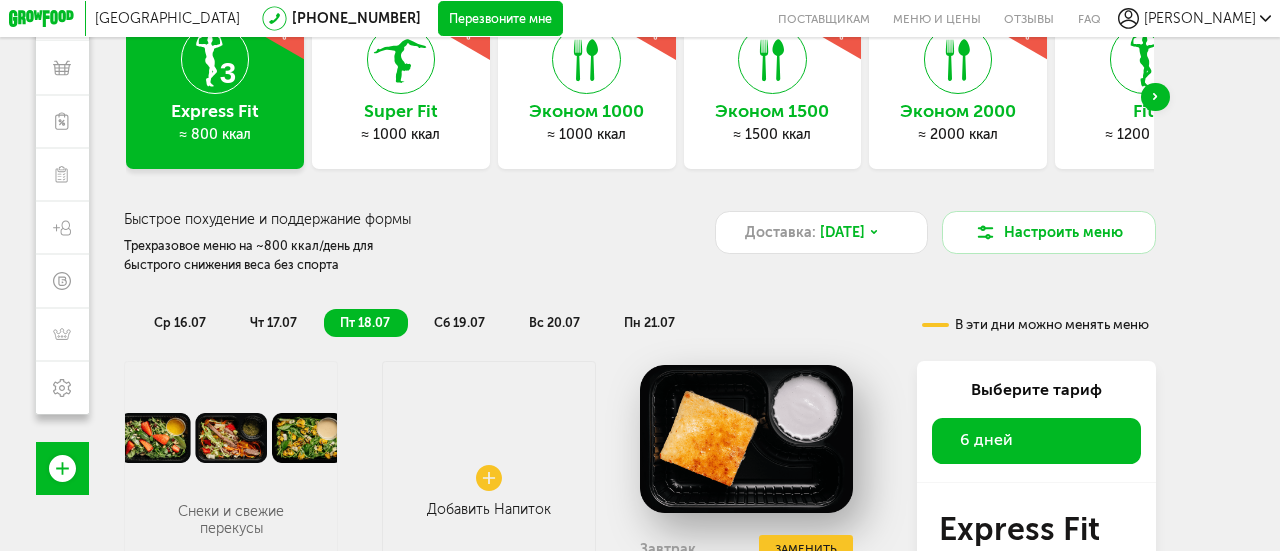 click on "сб 19.07" at bounding box center (459, 322) 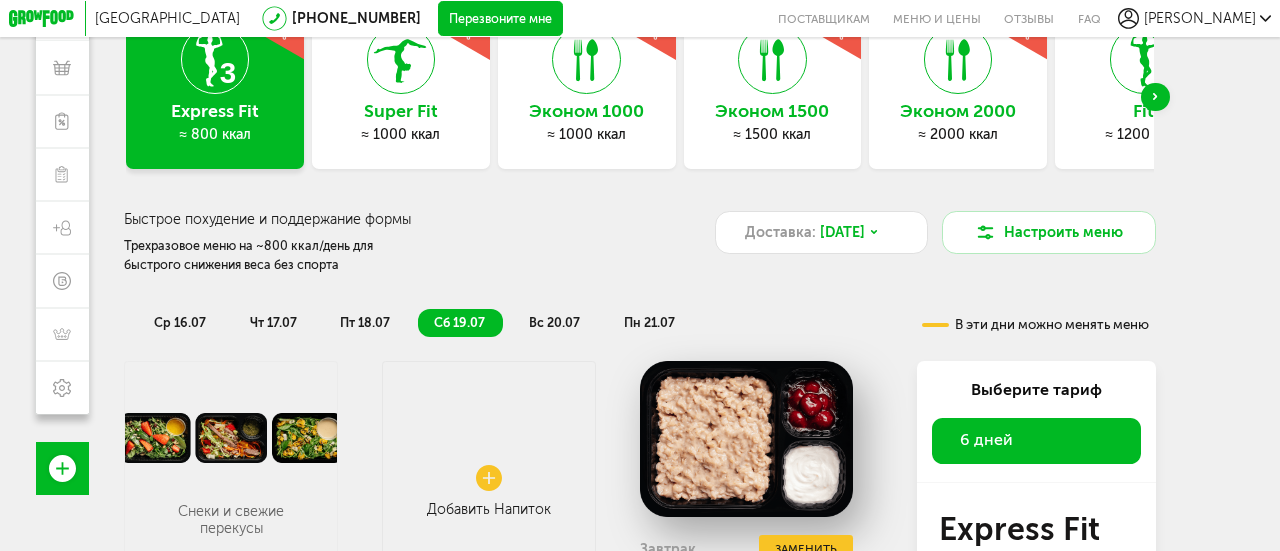 scroll, scrollTop: 0, scrollLeft: 0, axis: both 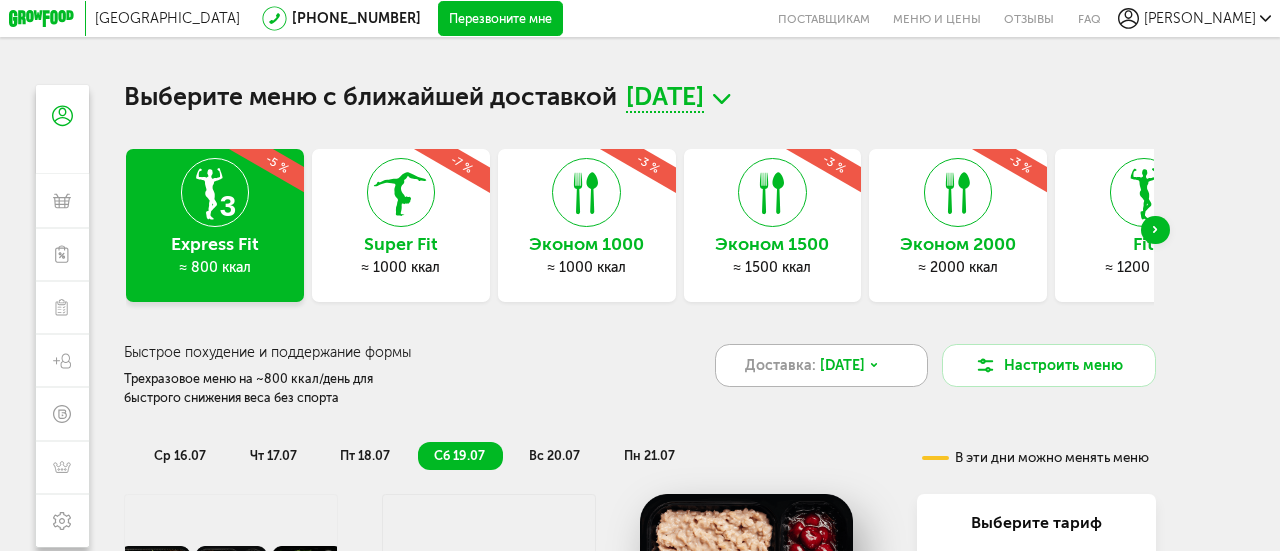 click on "Доставка:  16 июл, ср" at bounding box center [821, 365] 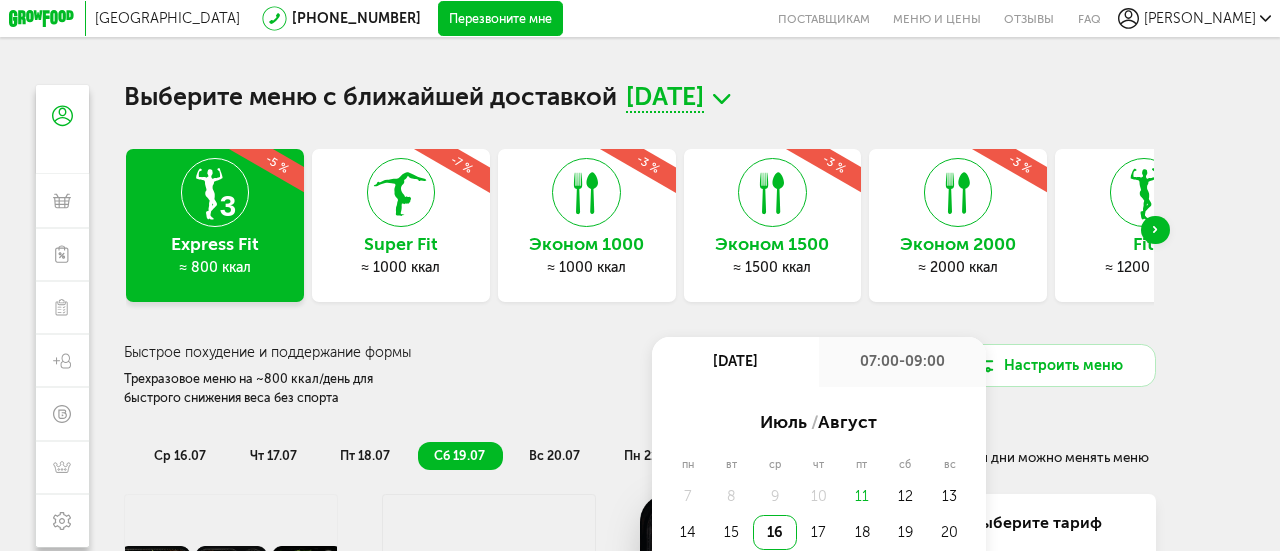 scroll, scrollTop: 100, scrollLeft: 0, axis: vertical 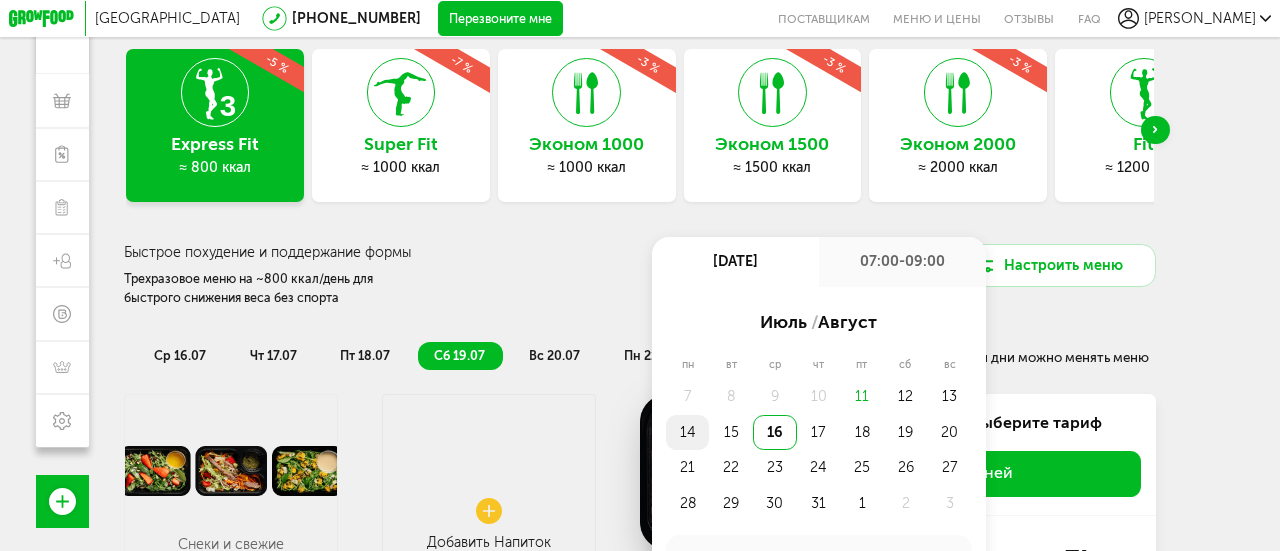 click on "14" at bounding box center [688, 433] 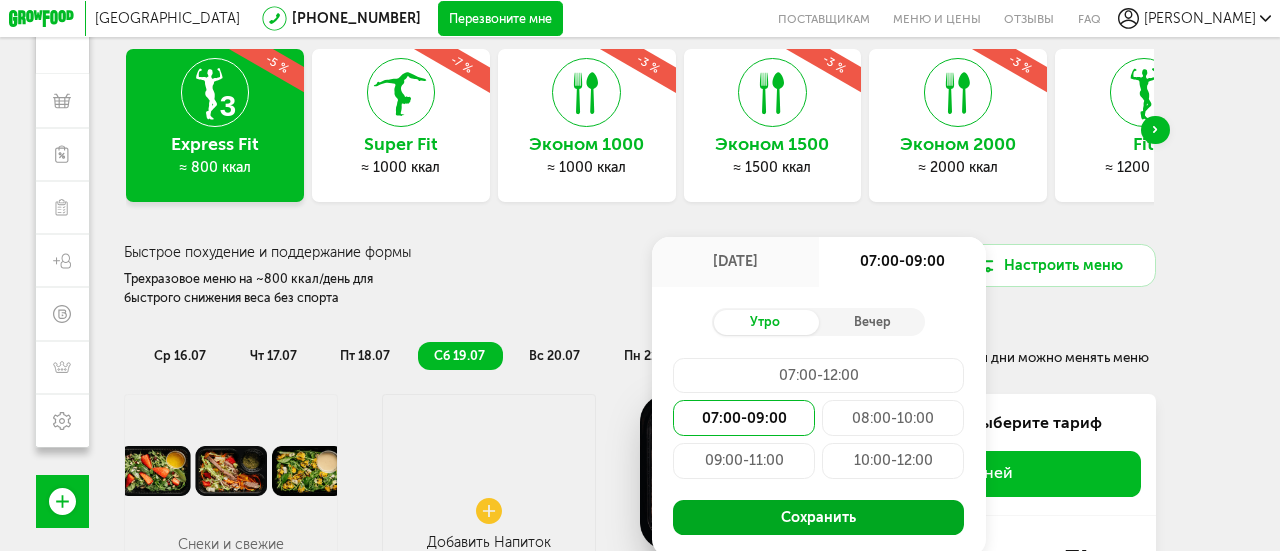 click on "Сохранить" at bounding box center [819, 518] 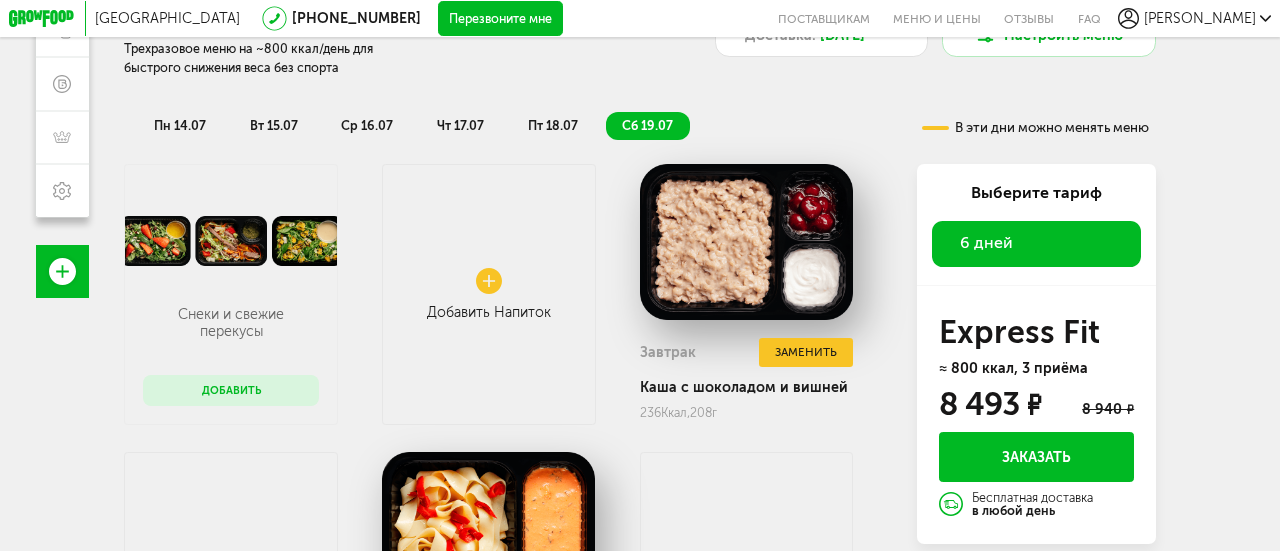 scroll, scrollTop: 300, scrollLeft: 0, axis: vertical 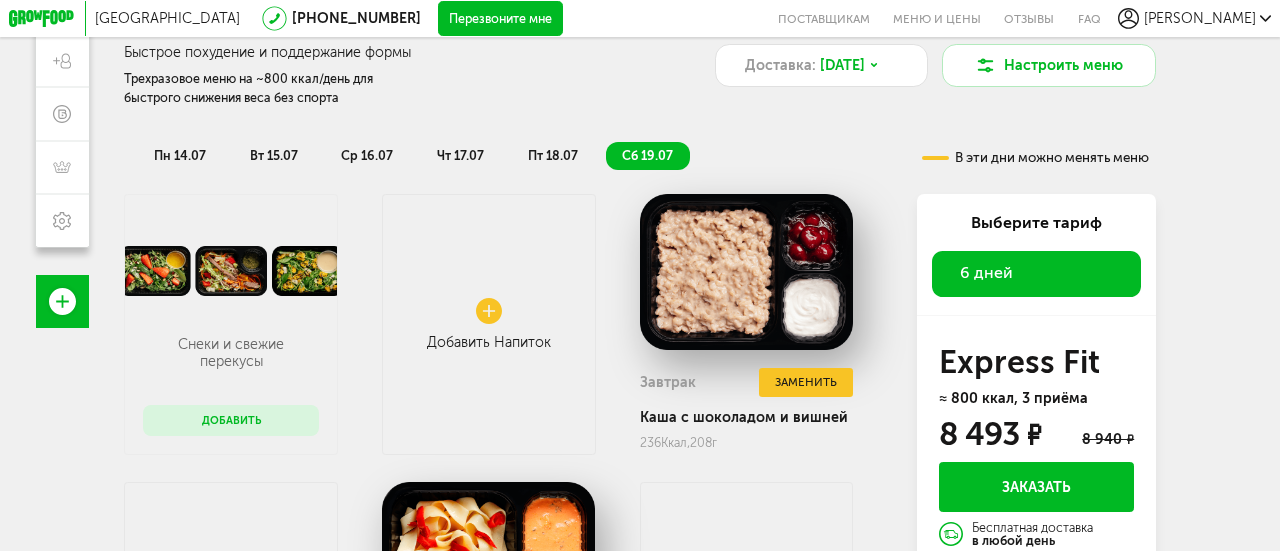 click on "пн 14.07" at bounding box center [180, 155] 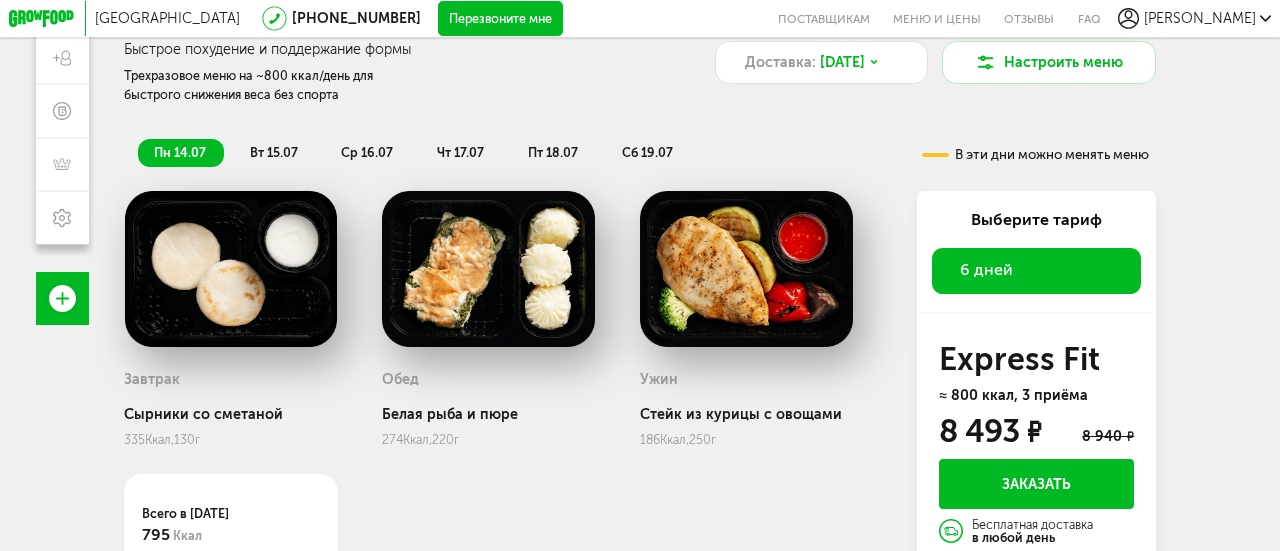 scroll, scrollTop: 240, scrollLeft: 0, axis: vertical 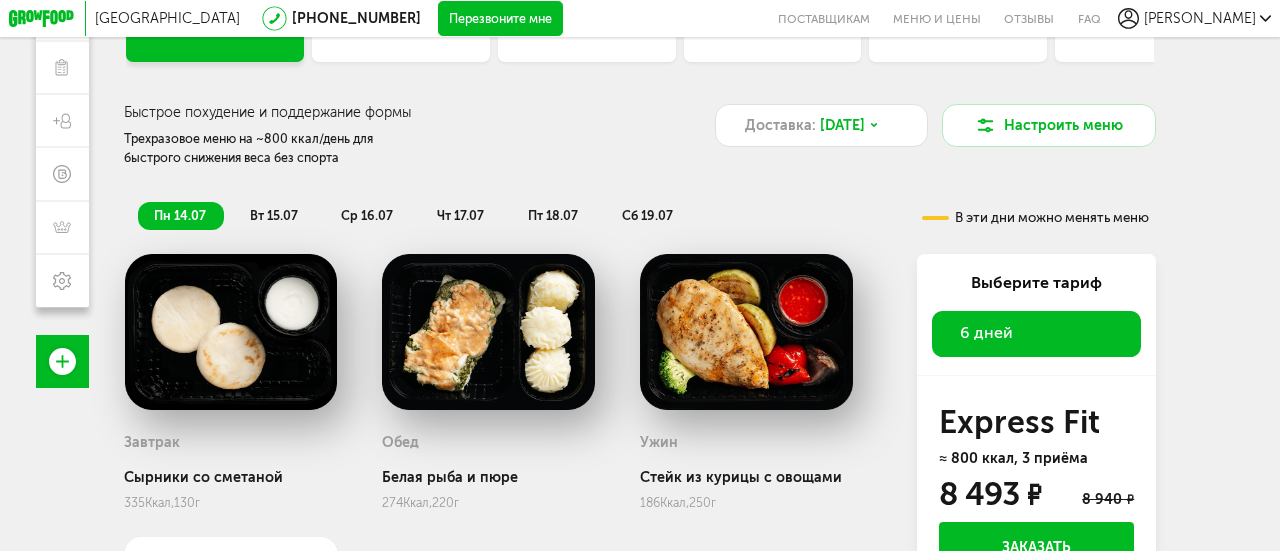 click on "вт 15.07" at bounding box center [274, 215] 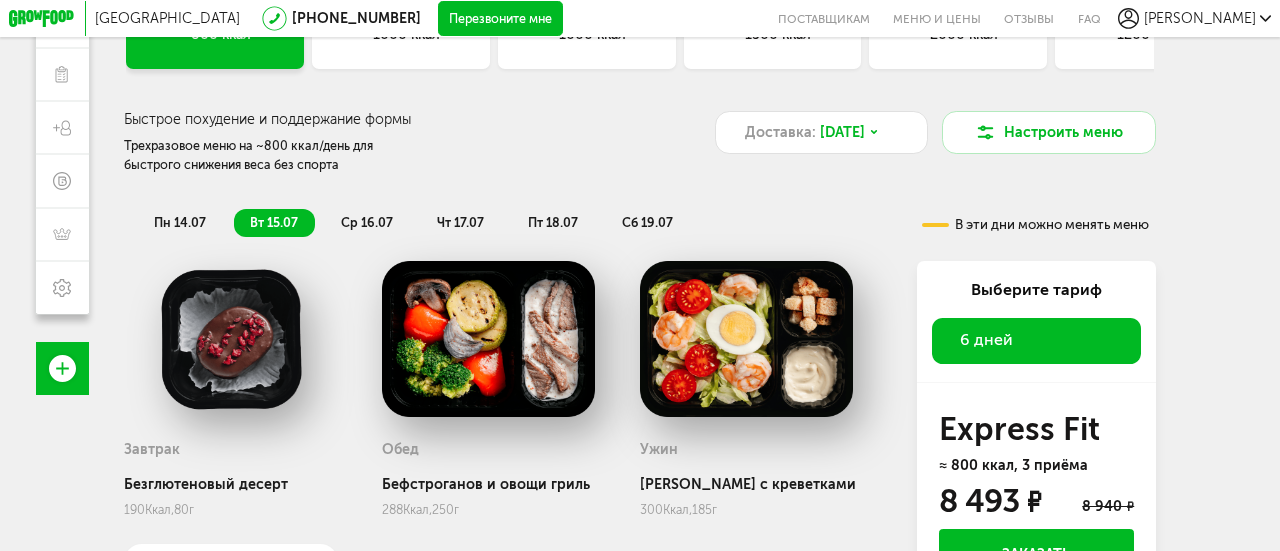 scroll, scrollTop: 240, scrollLeft: 0, axis: vertical 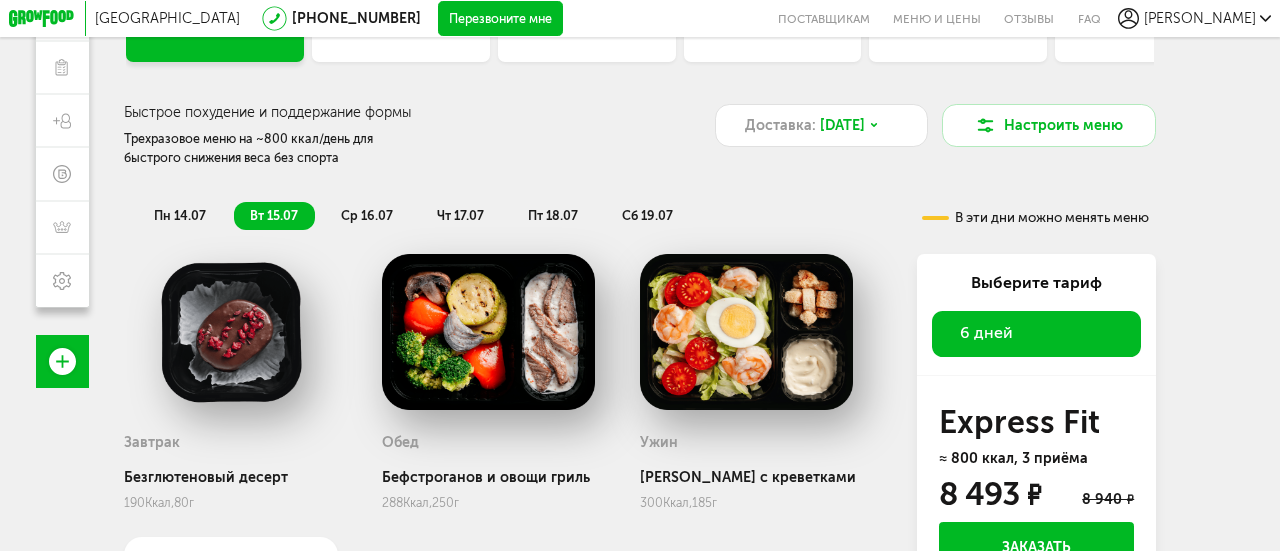 click on "ср 16.07" at bounding box center (367, 215) 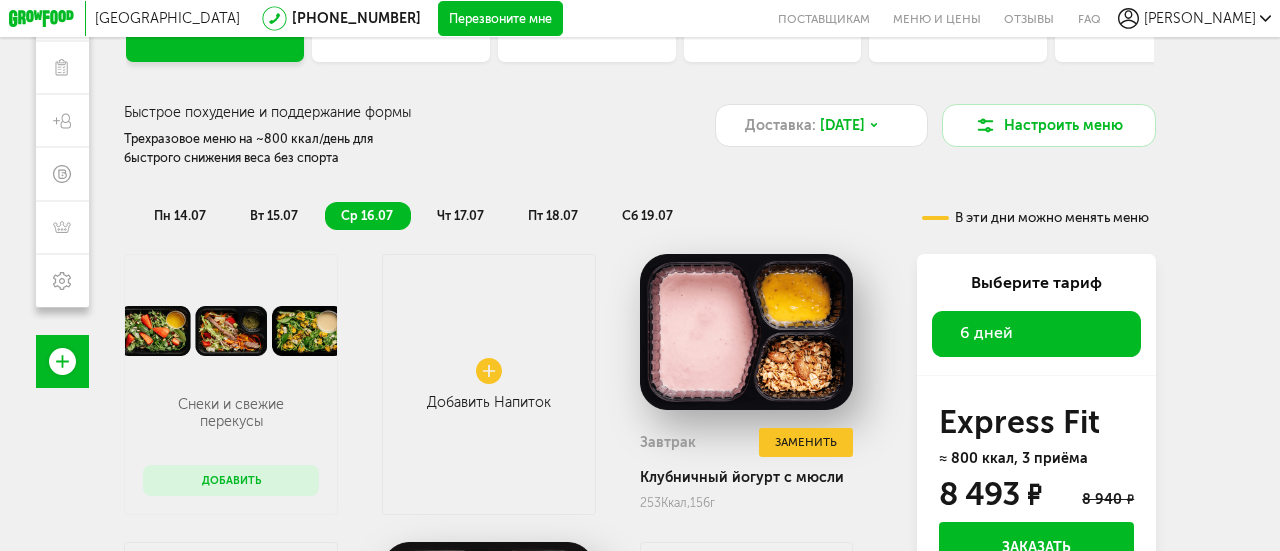 scroll, scrollTop: 0, scrollLeft: 0, axis: both 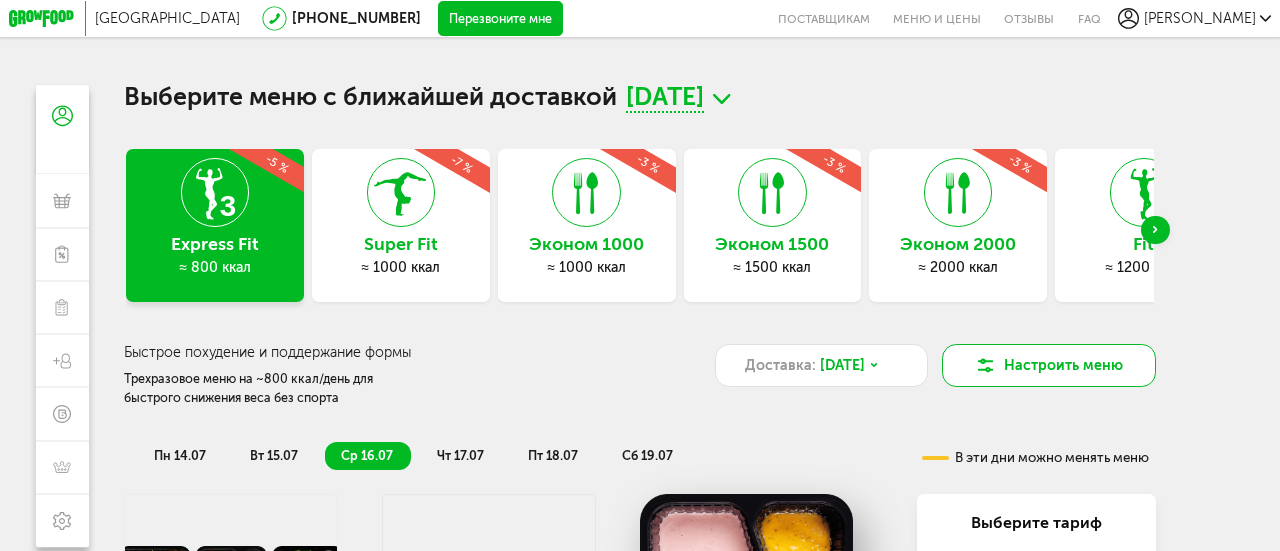 click on "Настроить меню" at bounding box center (1048, 365) 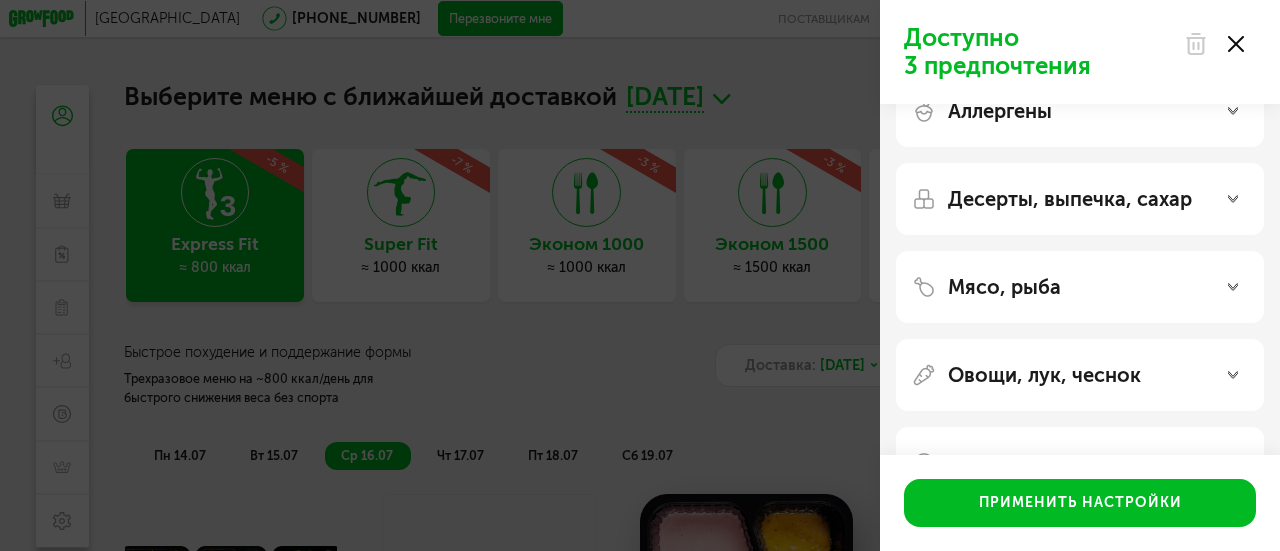 scroll, scrollTop: 0, scrollLeft: 0, axis: both 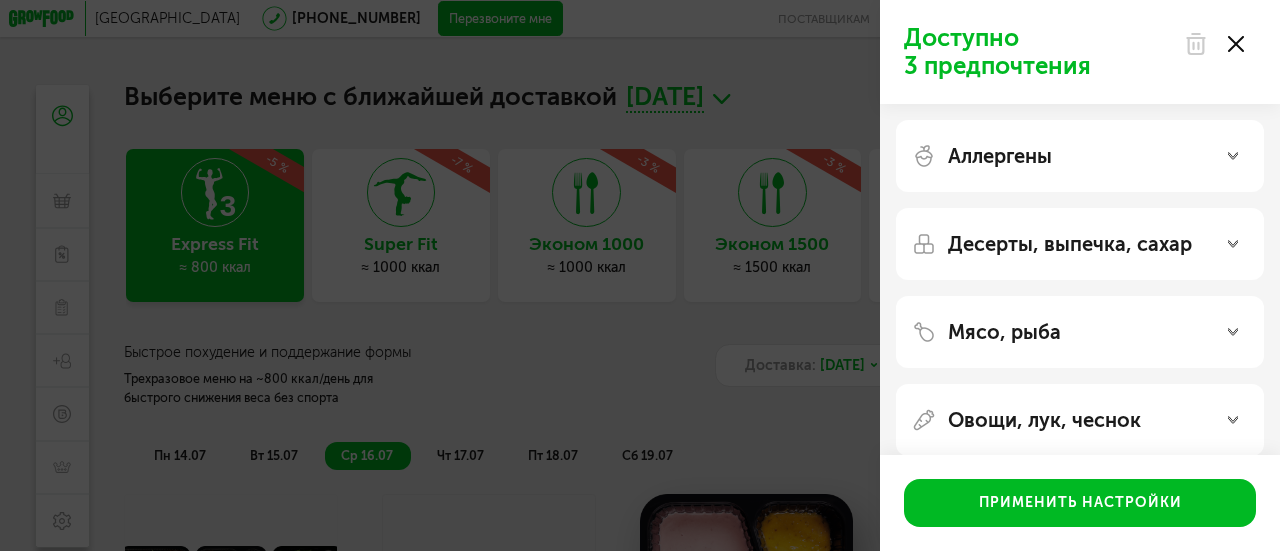 click at bounding box center [1214, 44] 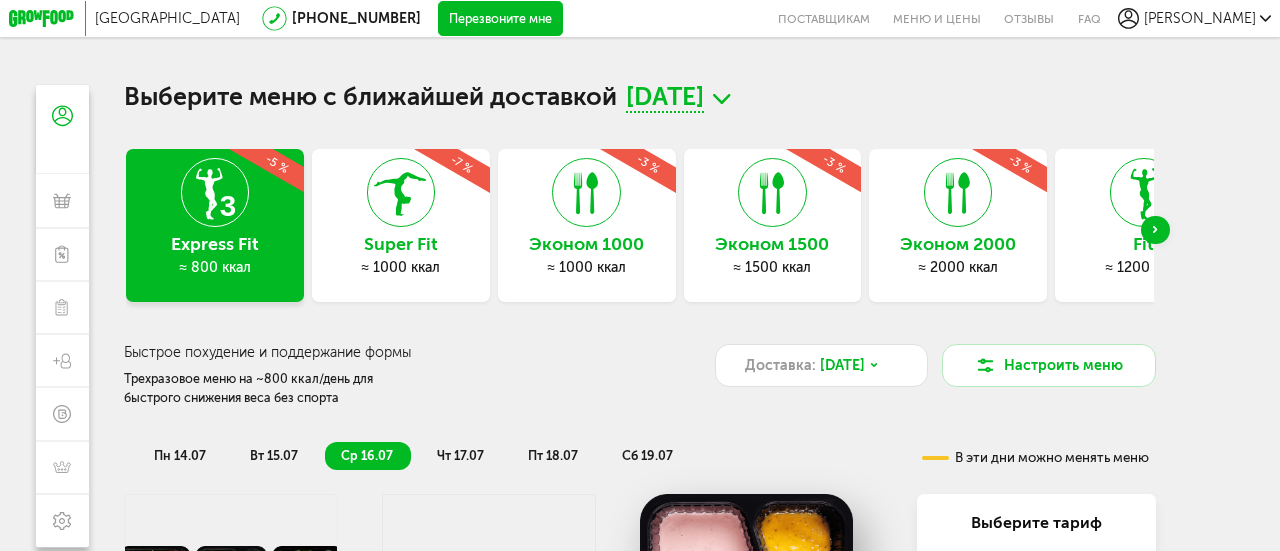 click on "Express Fit   ≈ 800 ккал   -5 %" at bounding box center [215, 226] 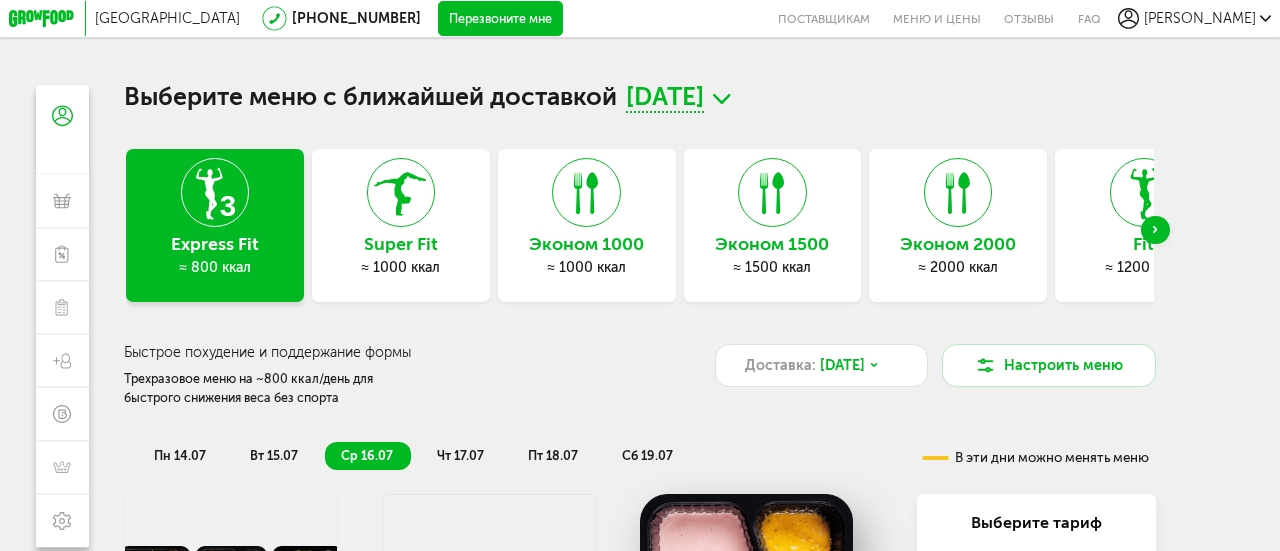 click 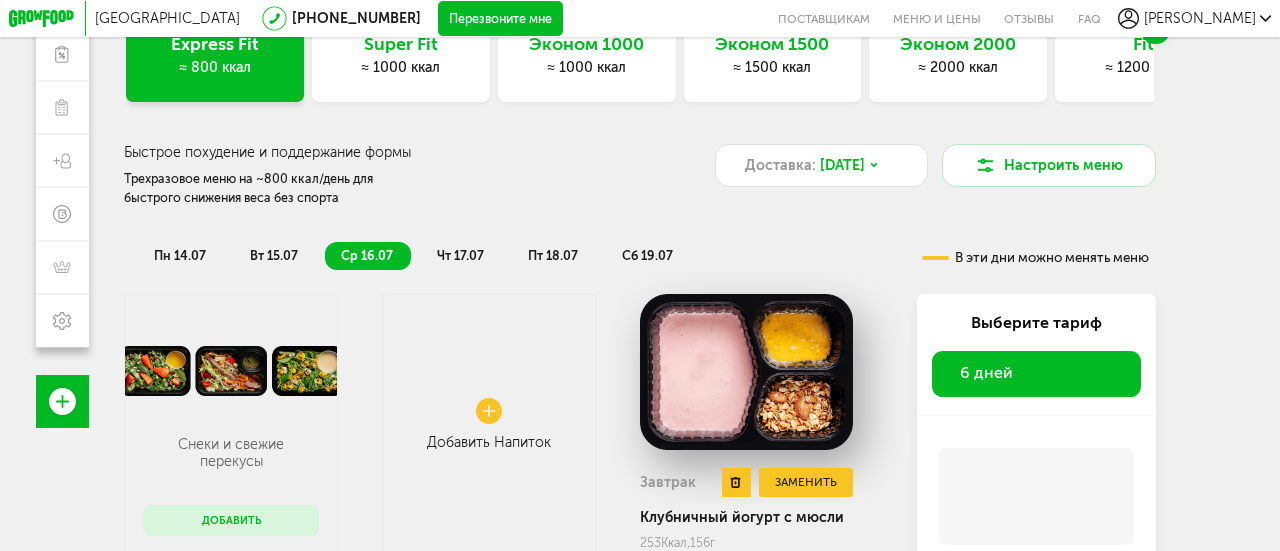 scroll, scrollTop: 300, scrollLeft: 0, axis: vertical 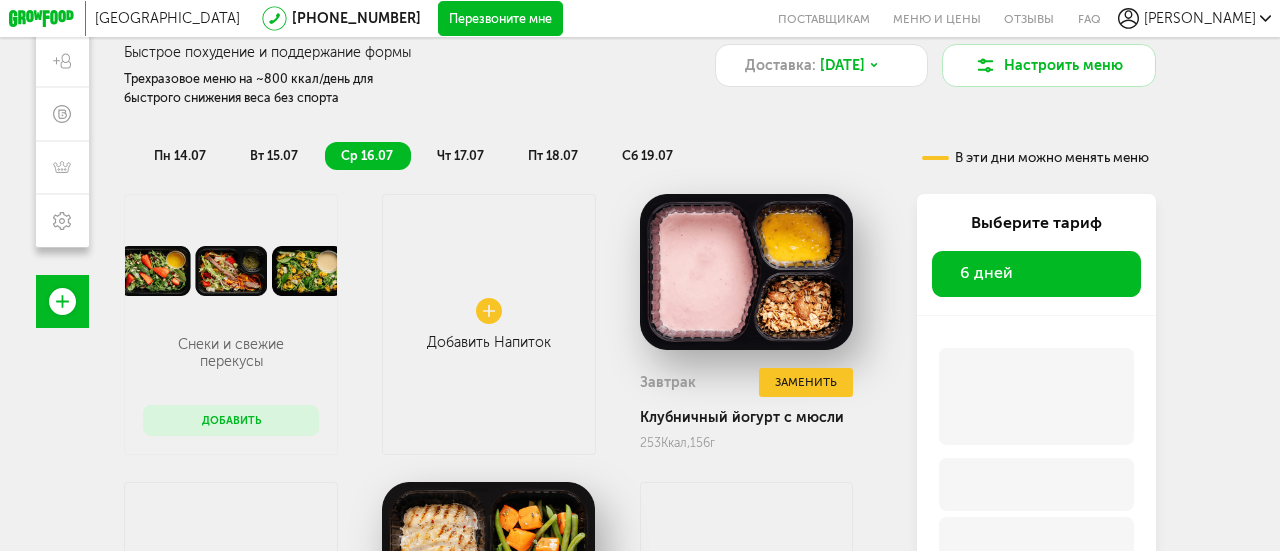 click on "6 дней" at bounding box center [1037, 274] 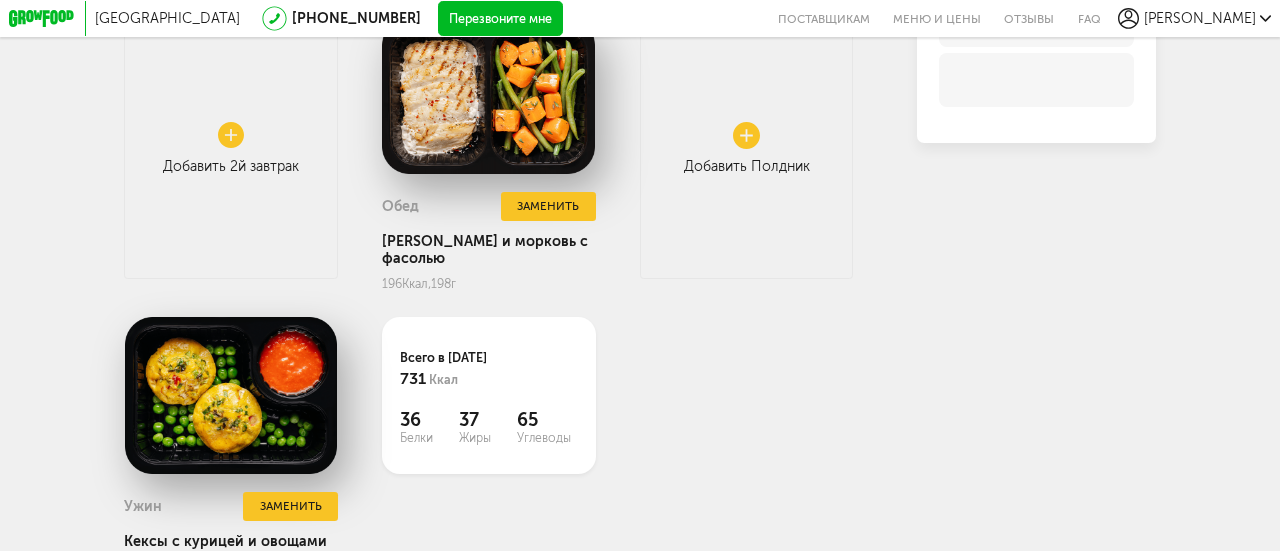 scroll, scrollTop: 733, scrollLeft: 0, axis: vertical 